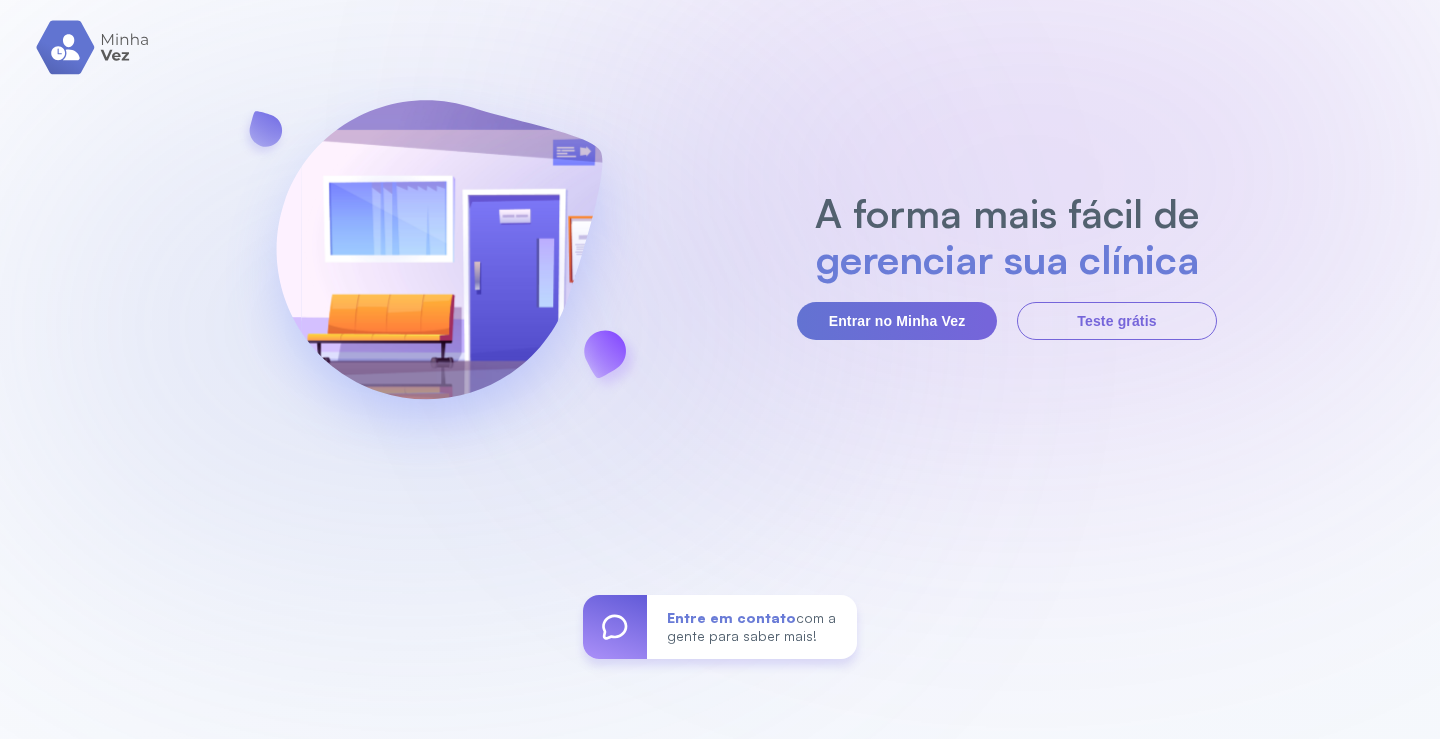 scroll, scrollTop: 0, scrollLeft: 0, axis: both 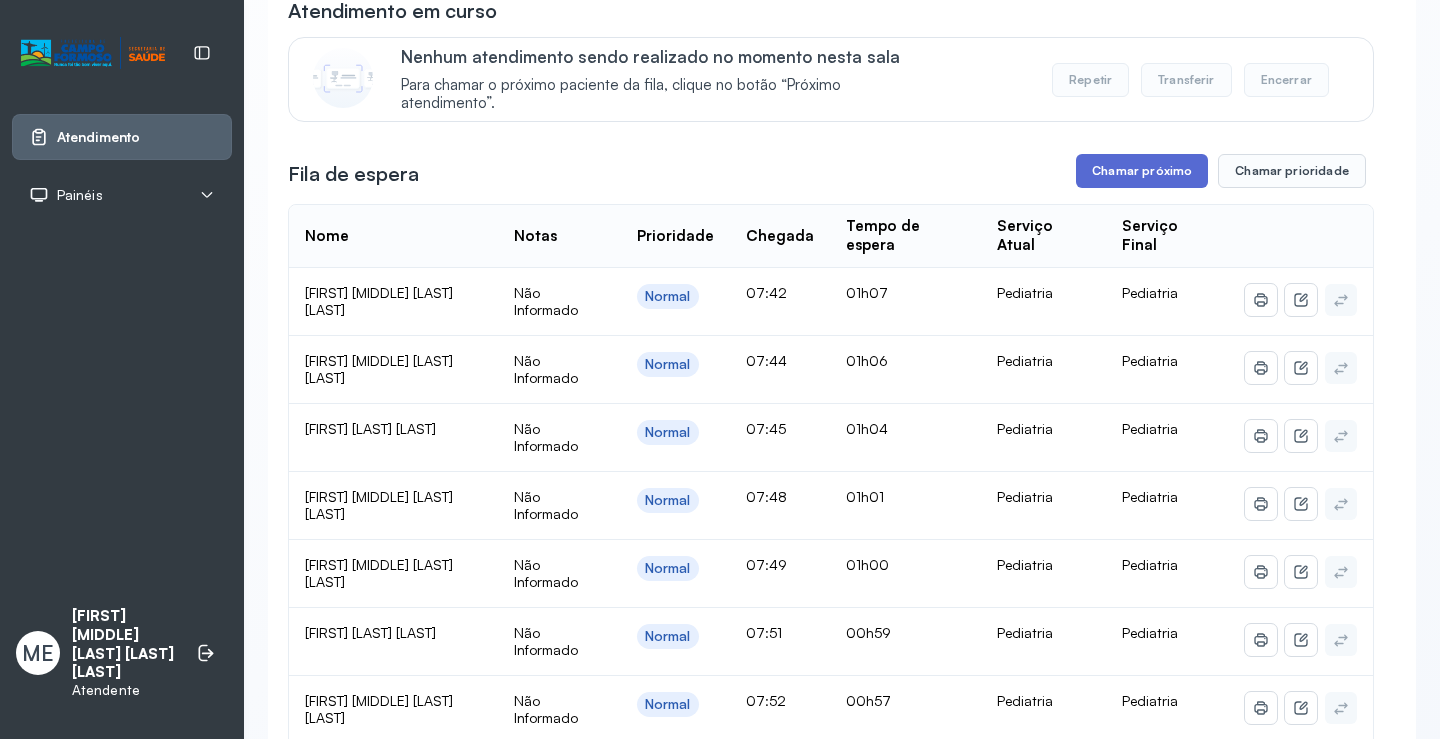 click on "Chamar próximo" at bounding box center (1142, 171) 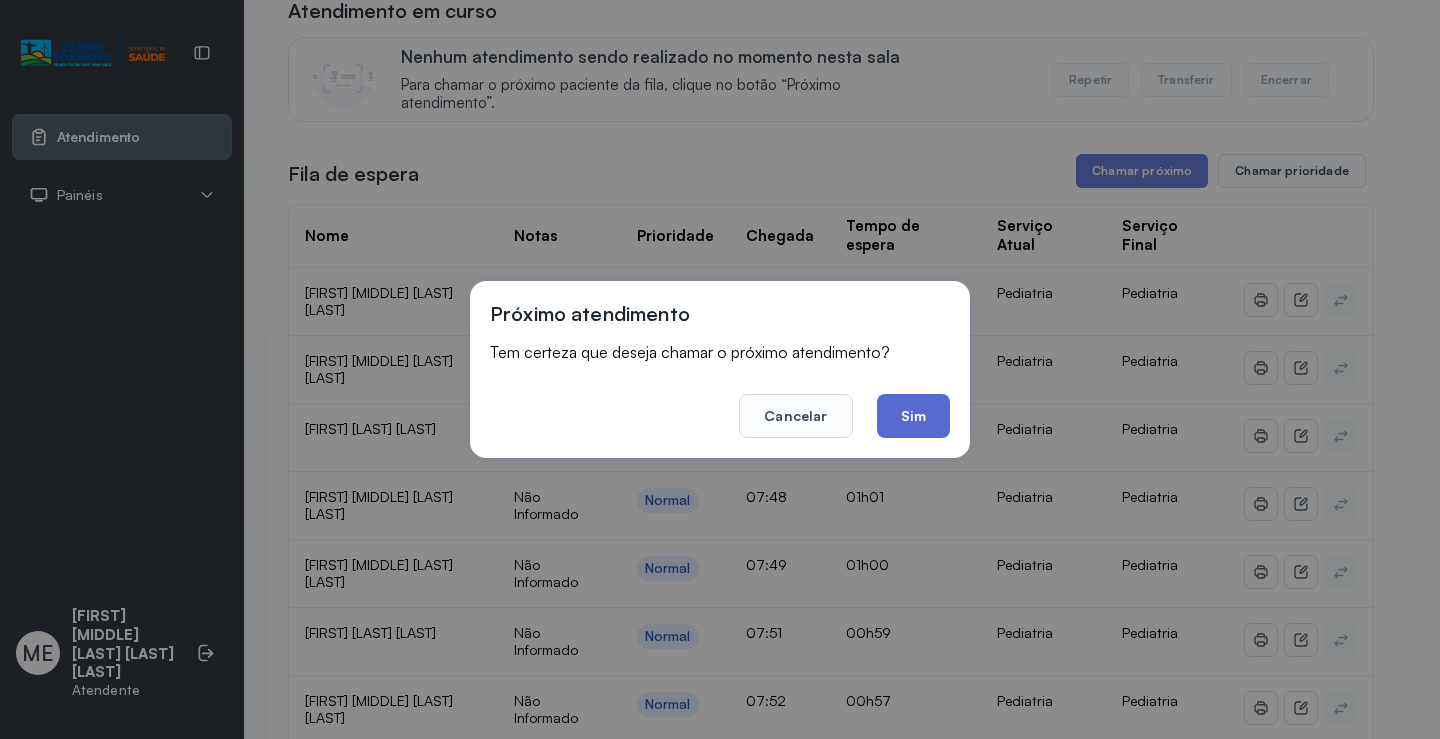 click on "Sim" 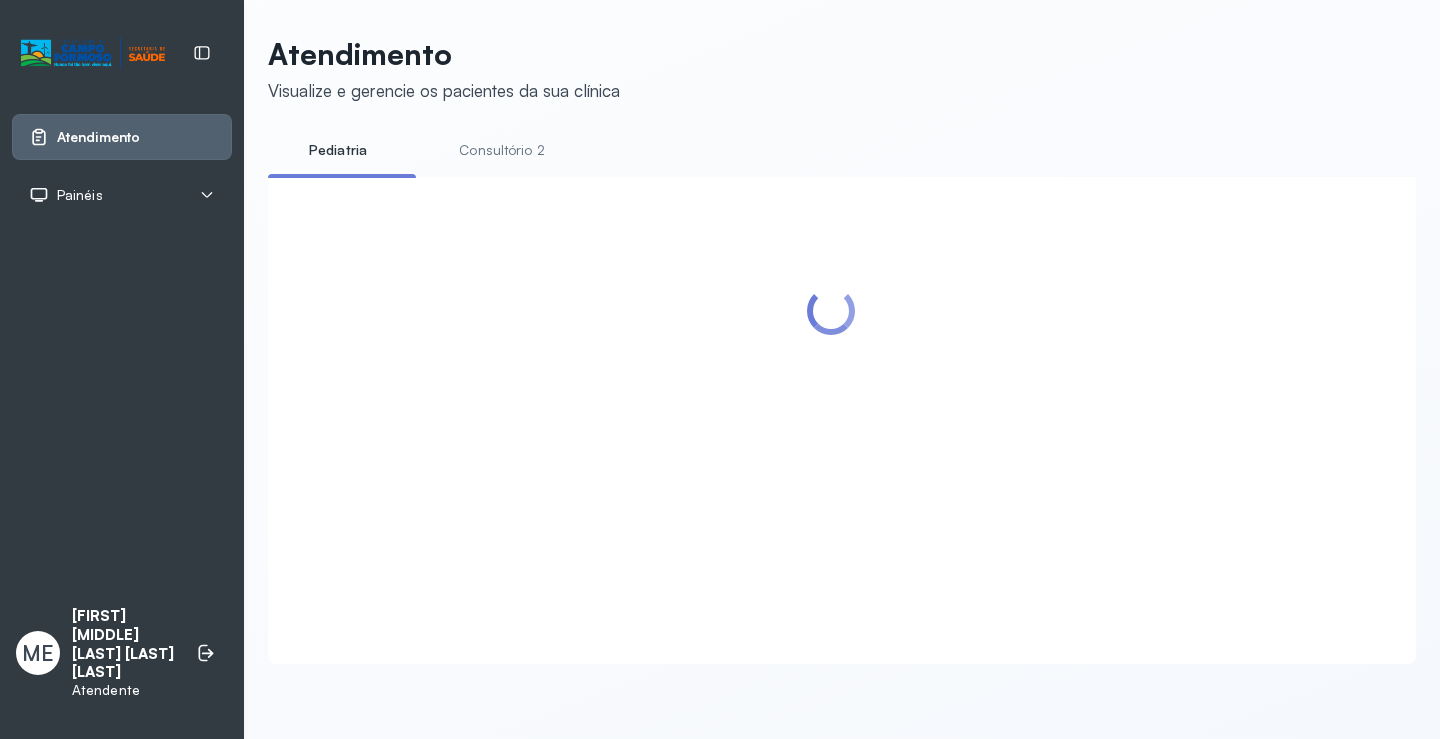 scroll, scrollTop: 1, scrollLeft: 0, axis: vertical 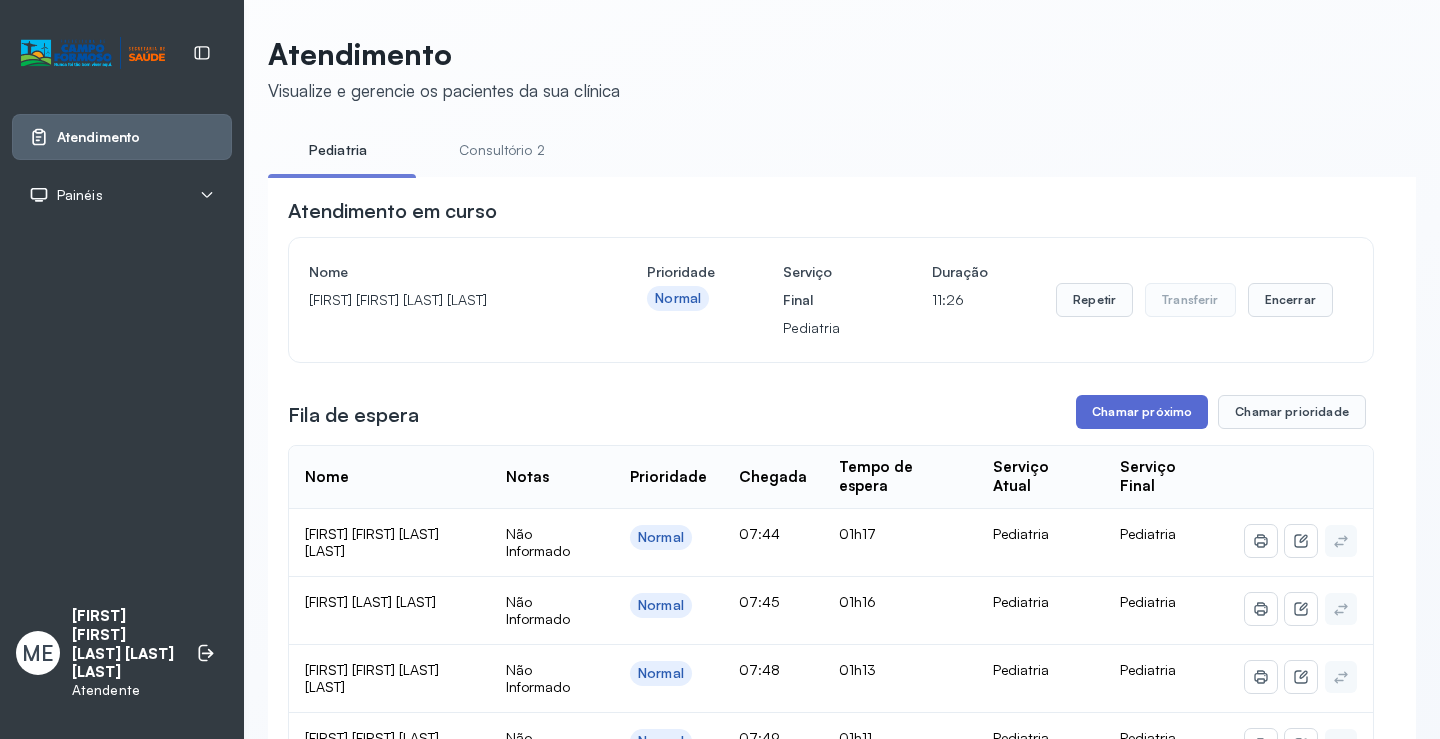 click on "Chamar próximo" at bounding box center (1142, 412) 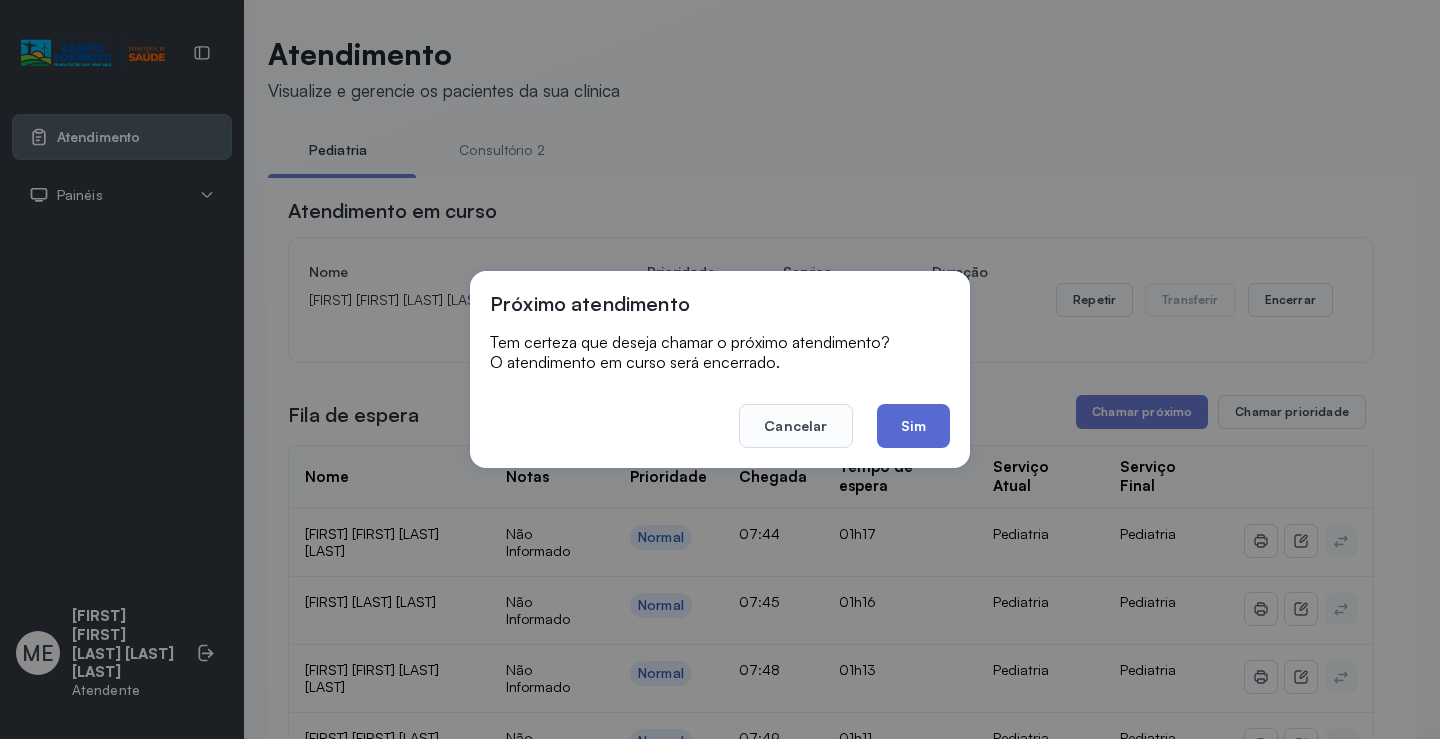 click on "Sim" 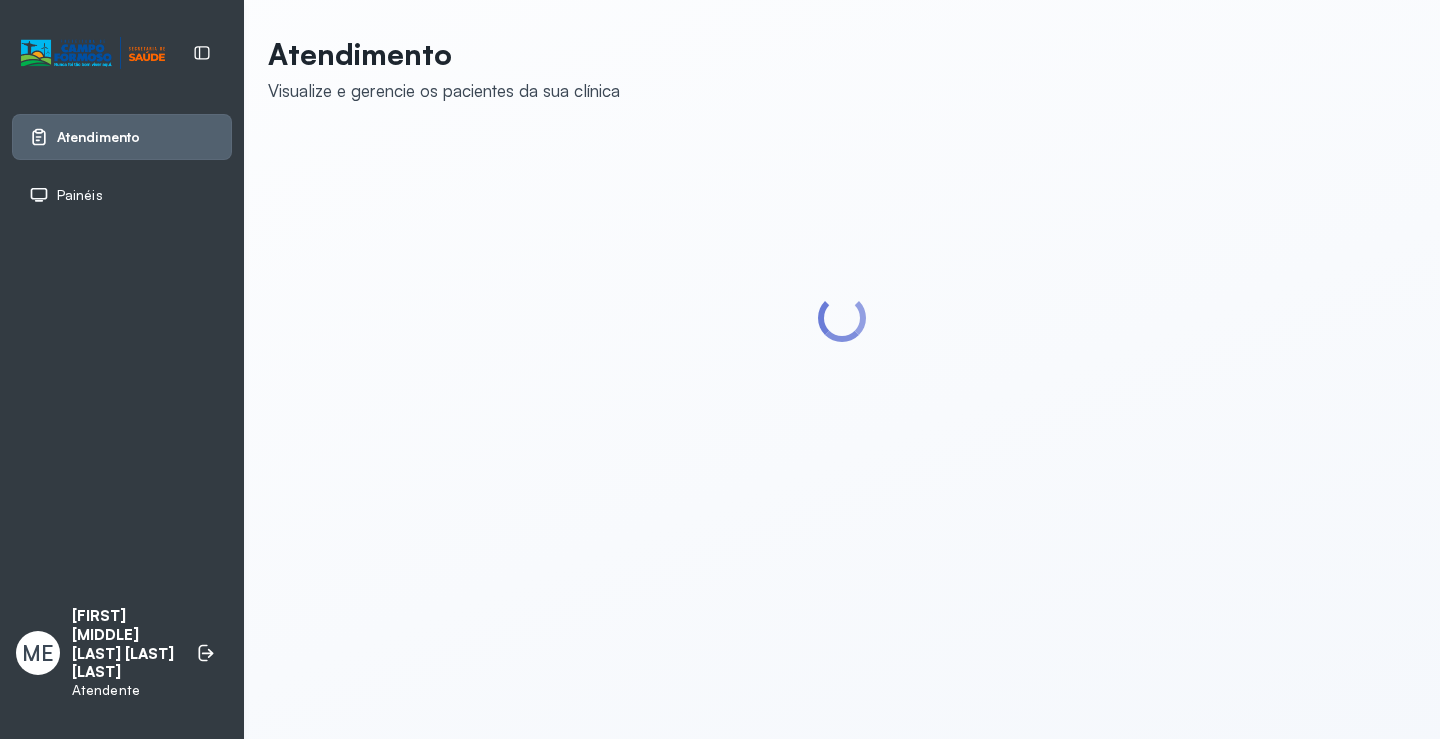 scroll, scrollTop: 0, scrollLeft: 0, axis: both 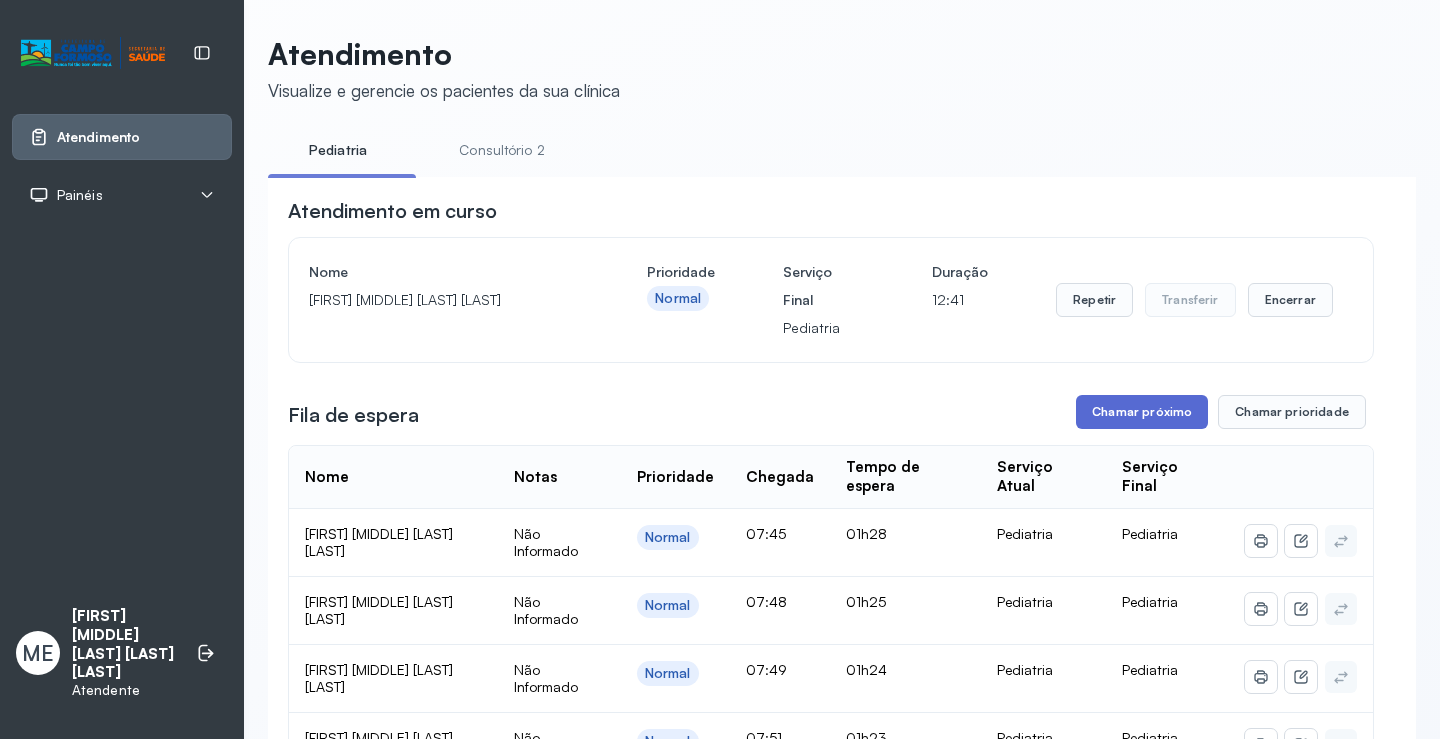 click on "Chamar próximo" at bounding box center [1142, 412] 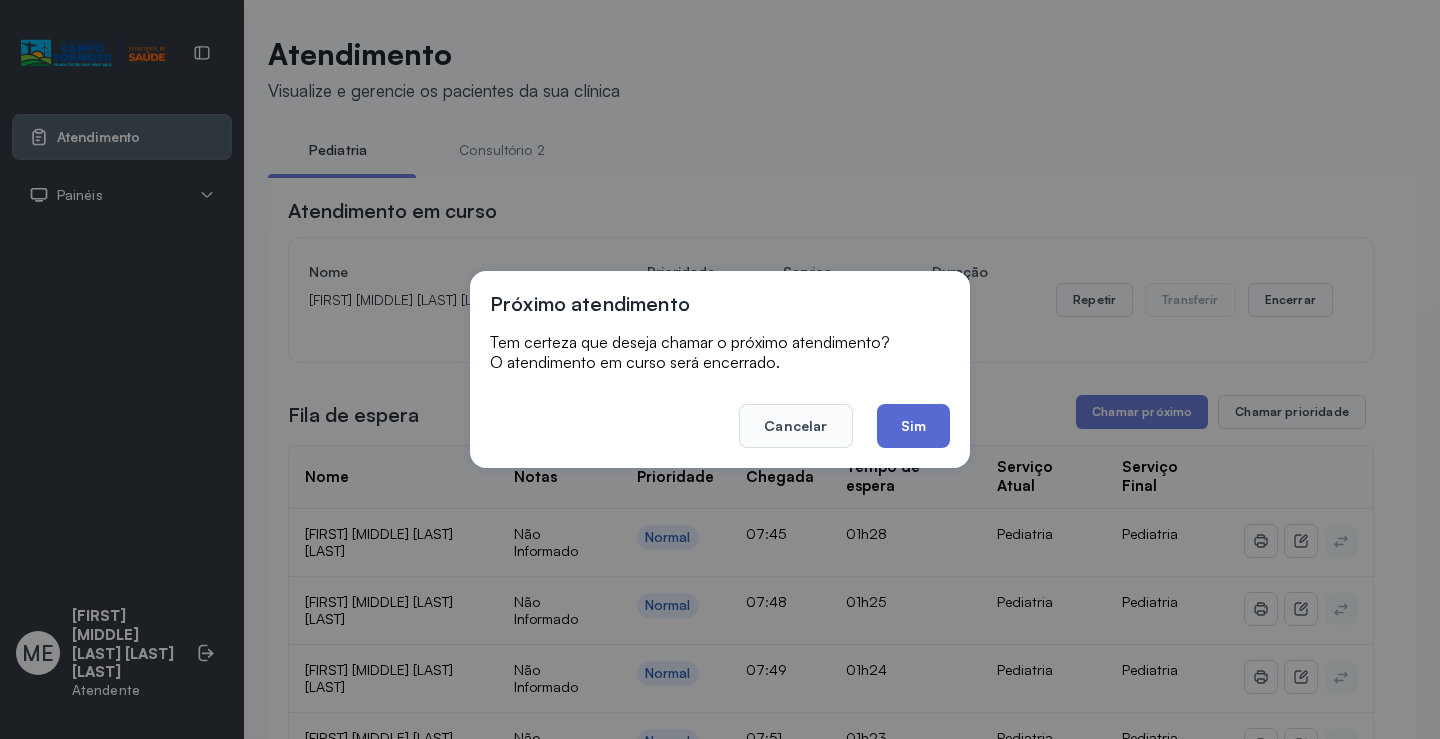 click on "Sim" 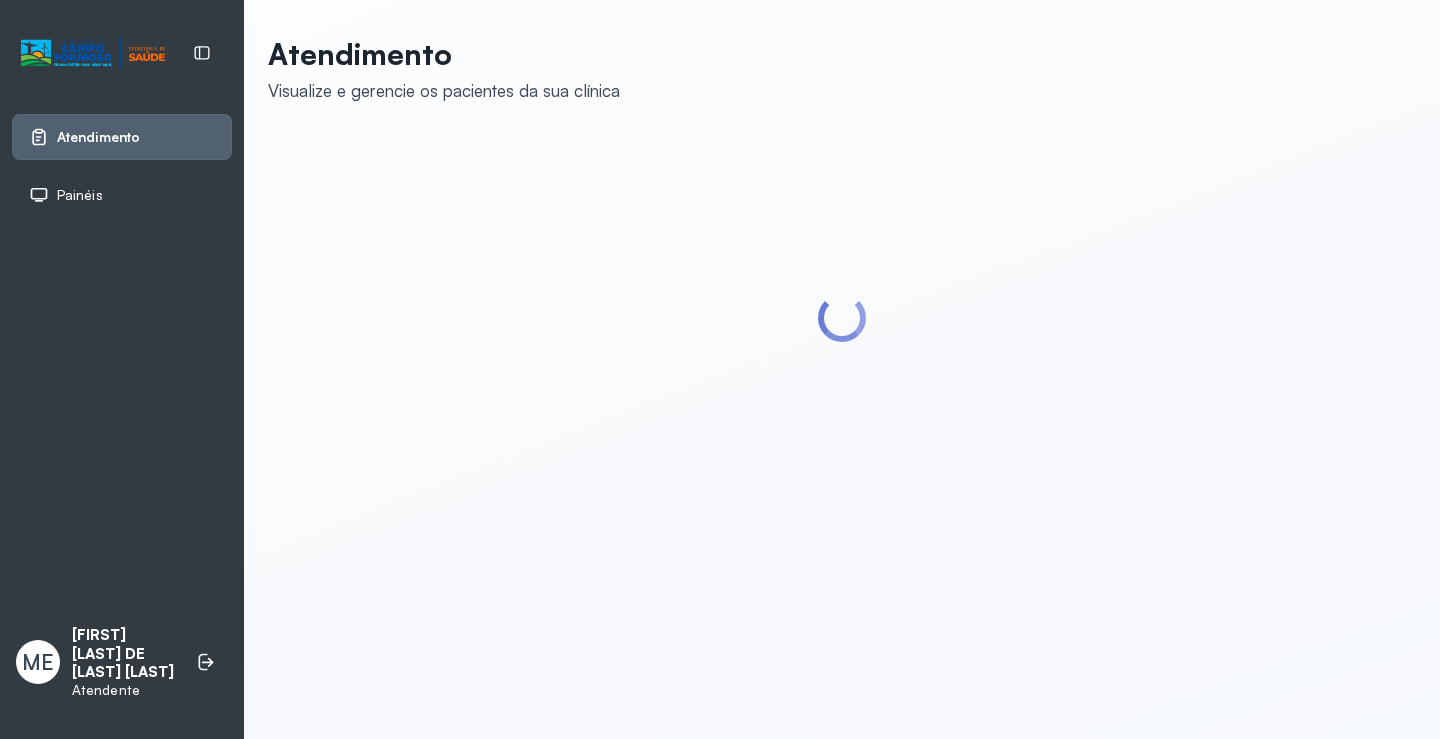scroll, scrollTop: 0, scrollLeft: 0, axis: both 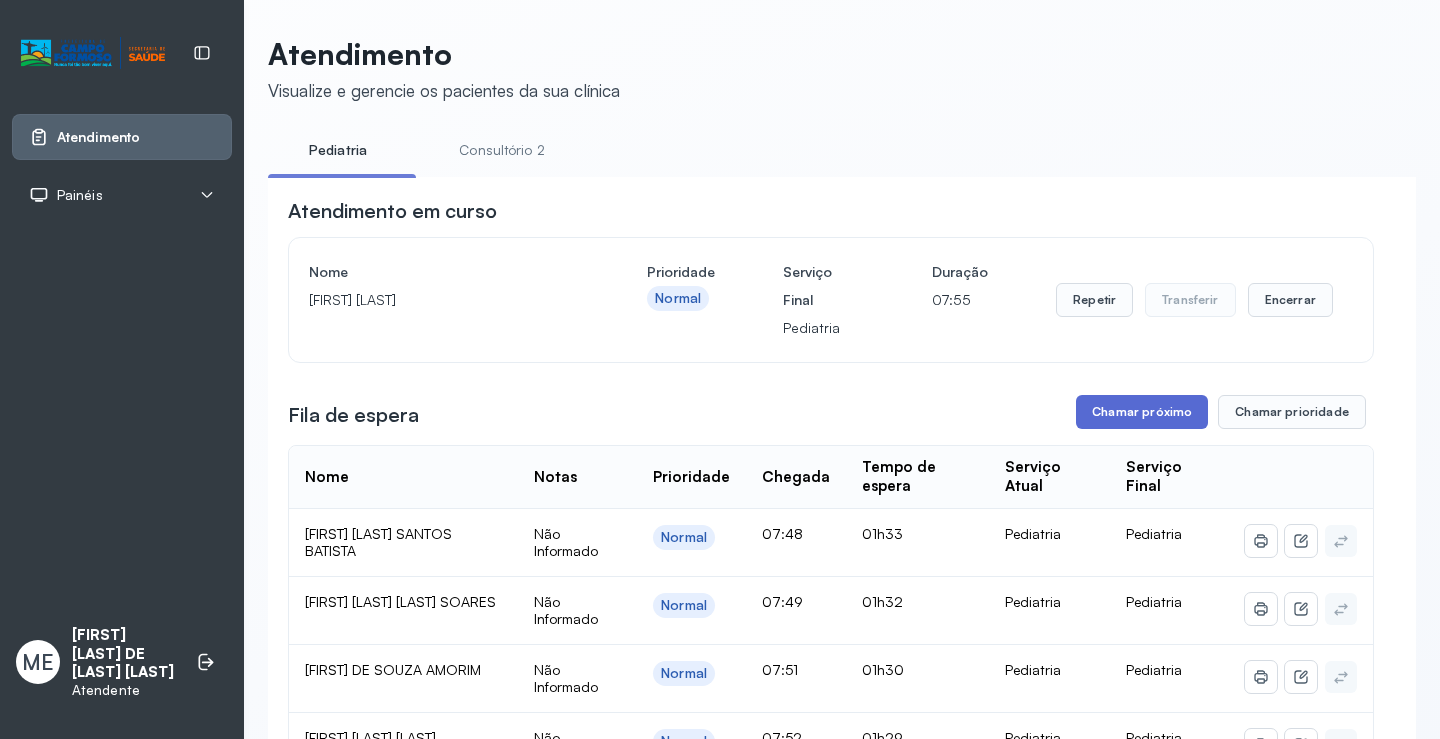 click on "Chamar próximo" at bounding box center (1142, 412) 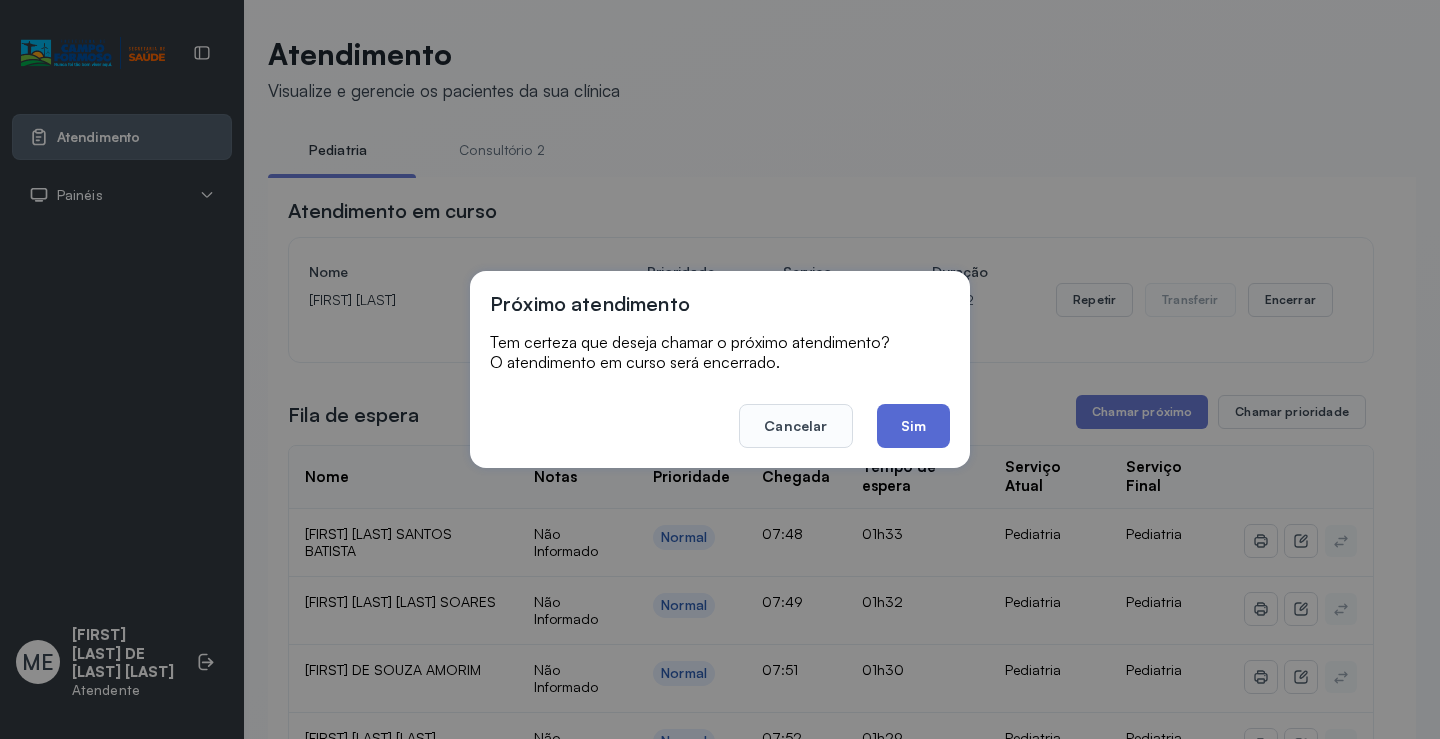 click on "Sim" 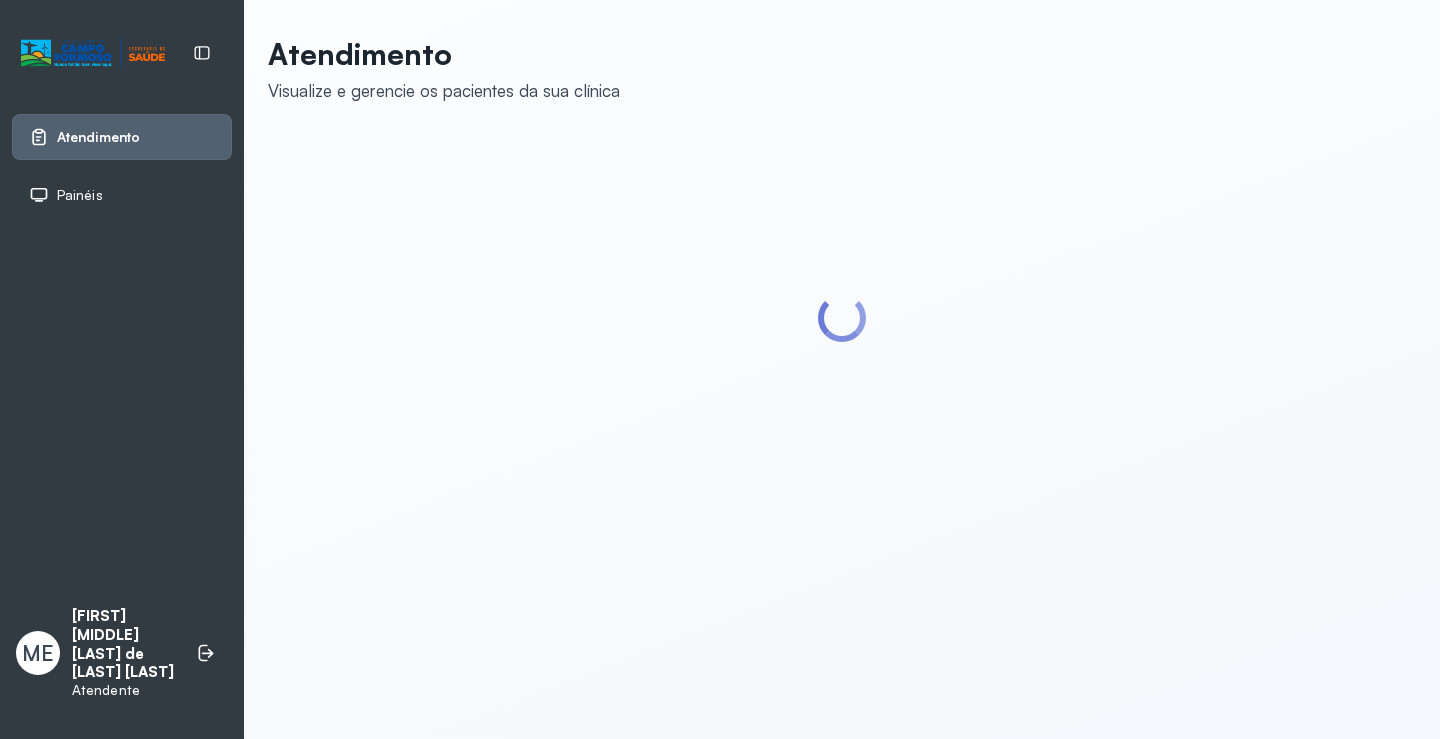 scroll, scrollTop: 0, scrollLeft: 0, axis: both 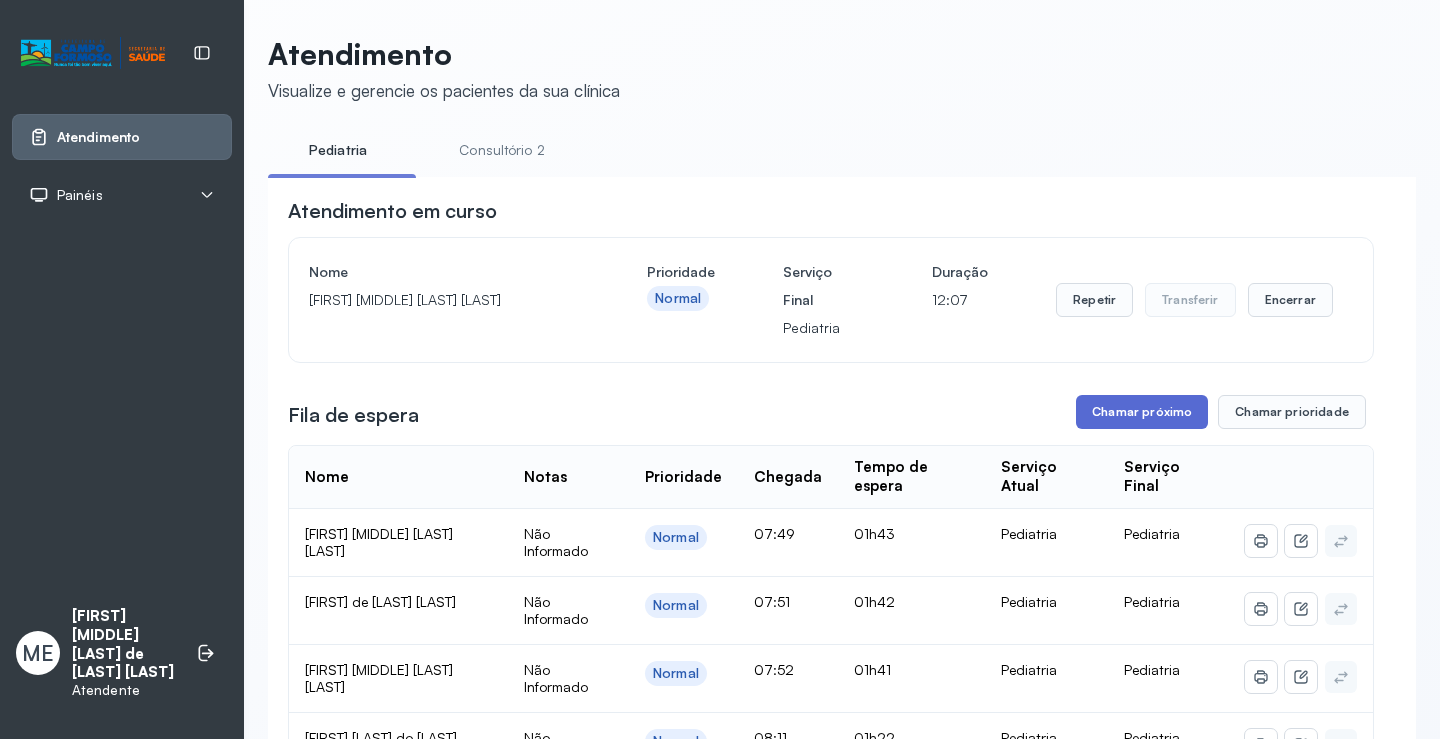 click on "Chamar próximo" at bounding box center (1142, 412) 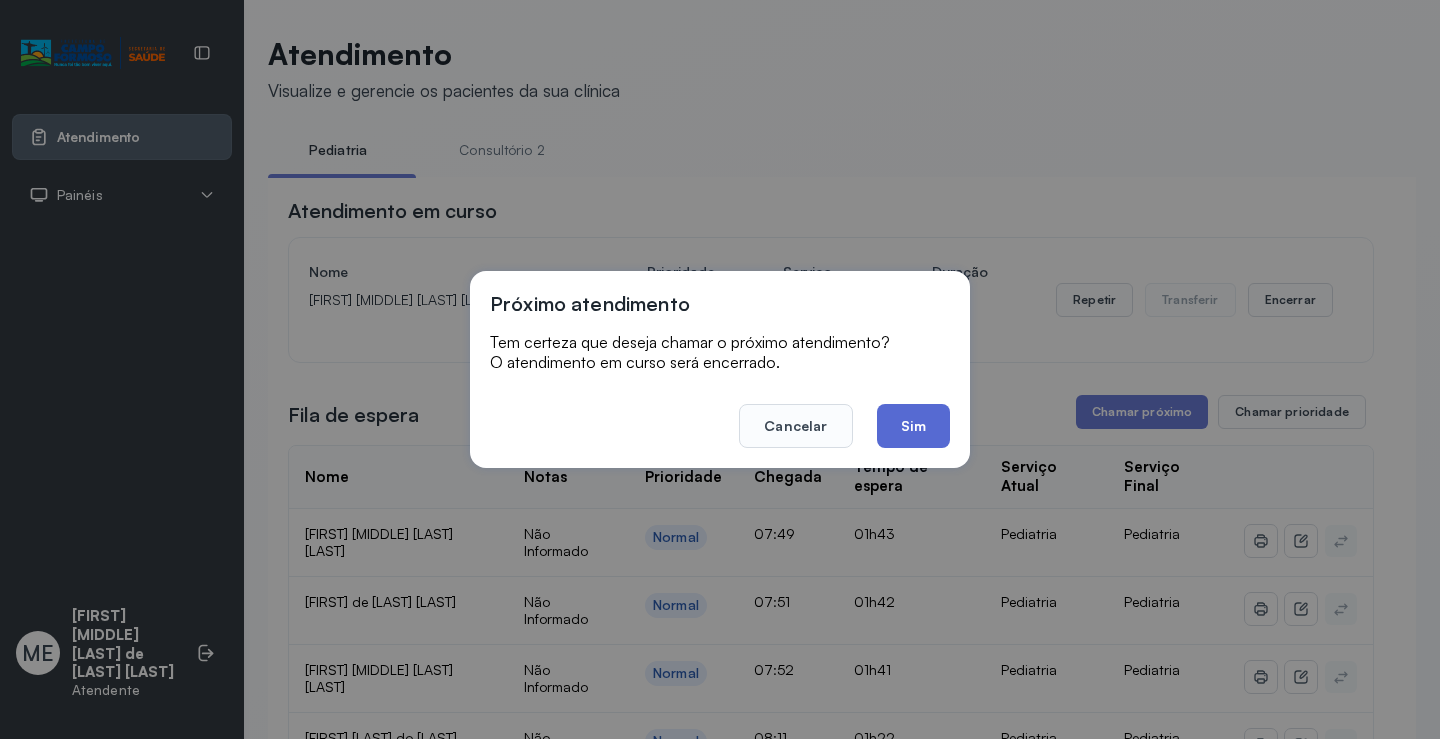 click on "Sim" 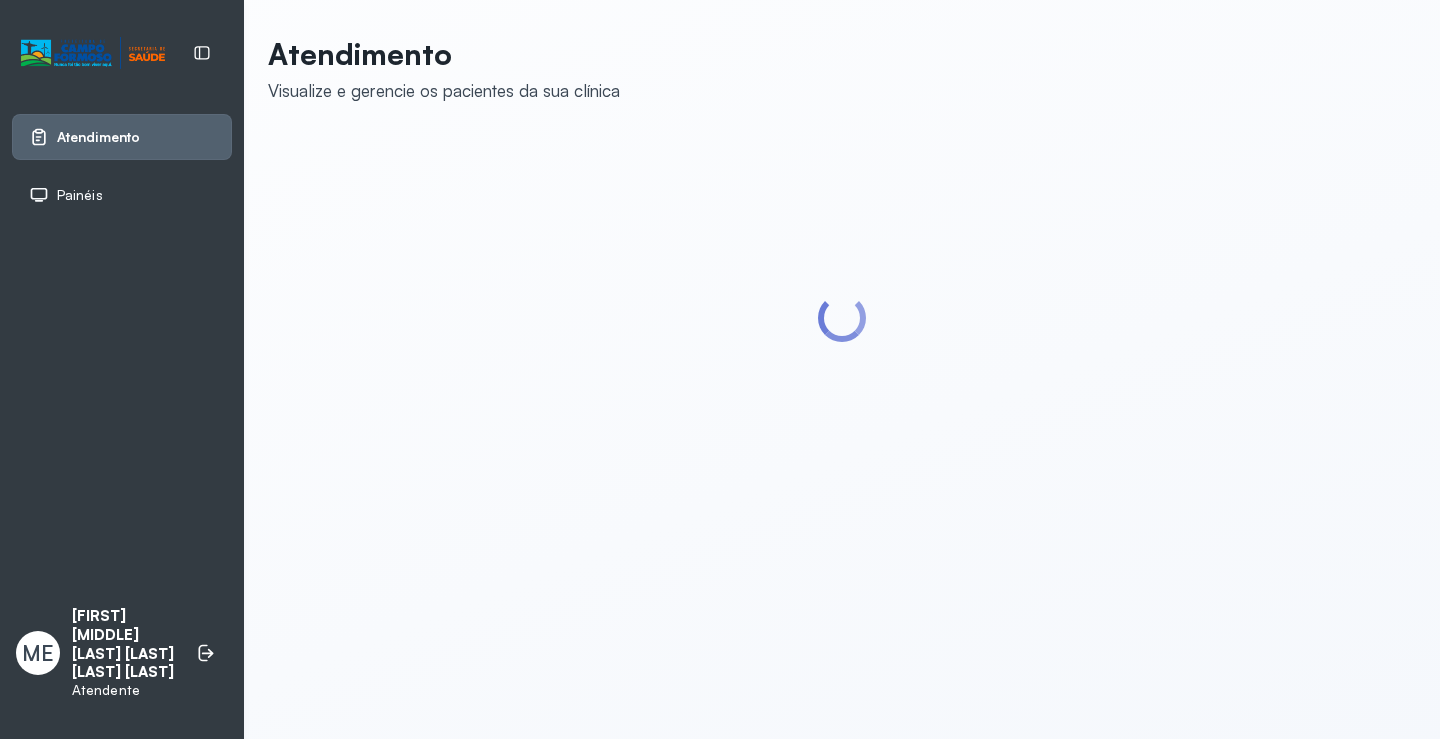 scroll, scrollTop: 0, scrollLeft: 0, axis: both 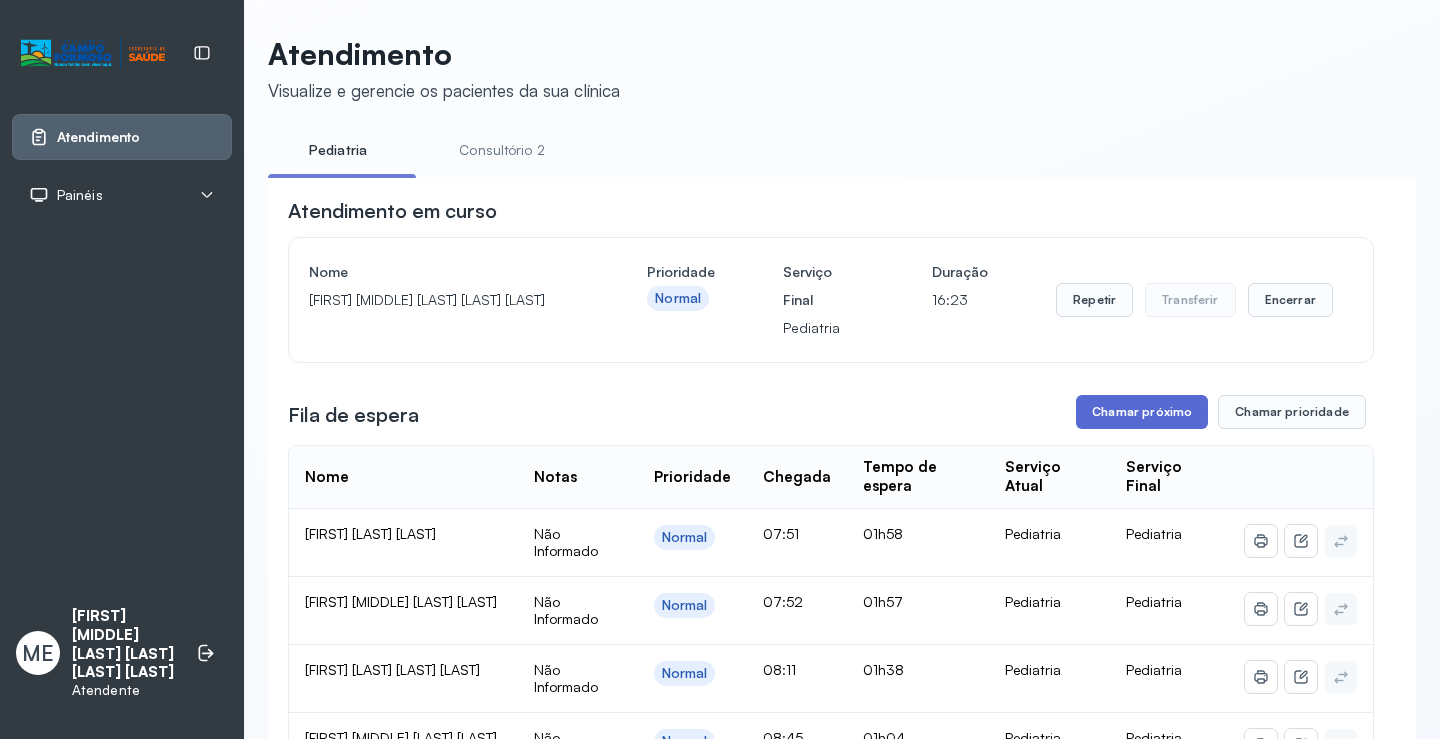 click on "Chamar próximo" at bounding box center [1142, 412] 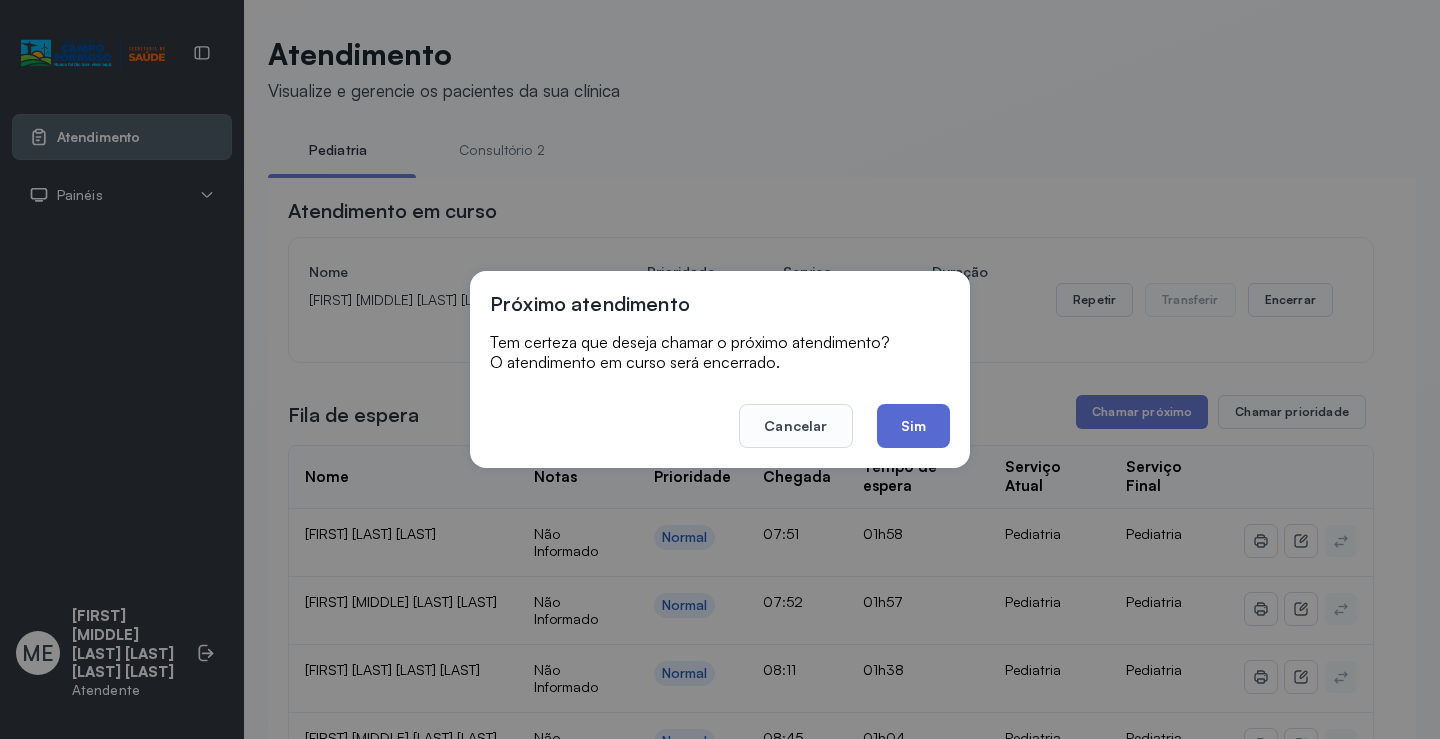 click on "Sim" 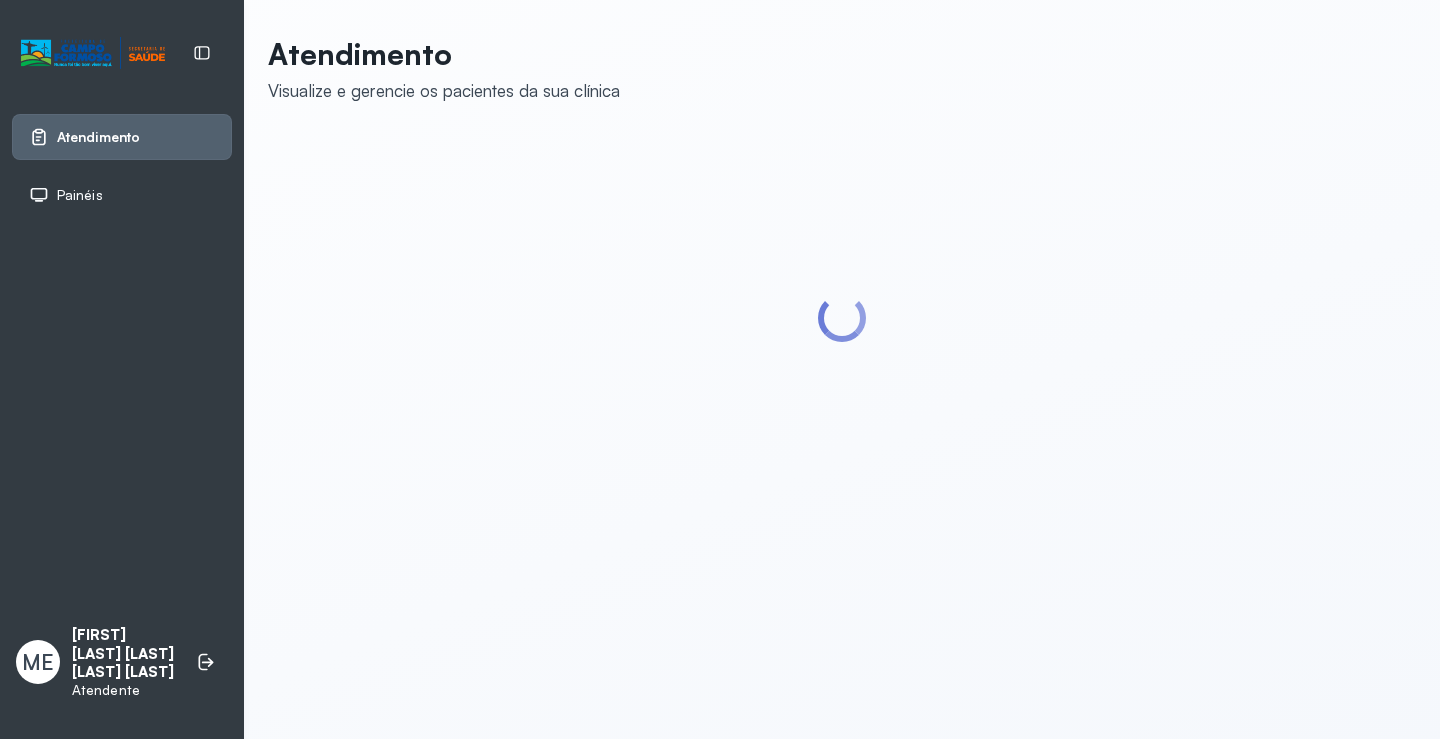 scroll, scrollTop: 0, scrollLeft: 0, axis: both 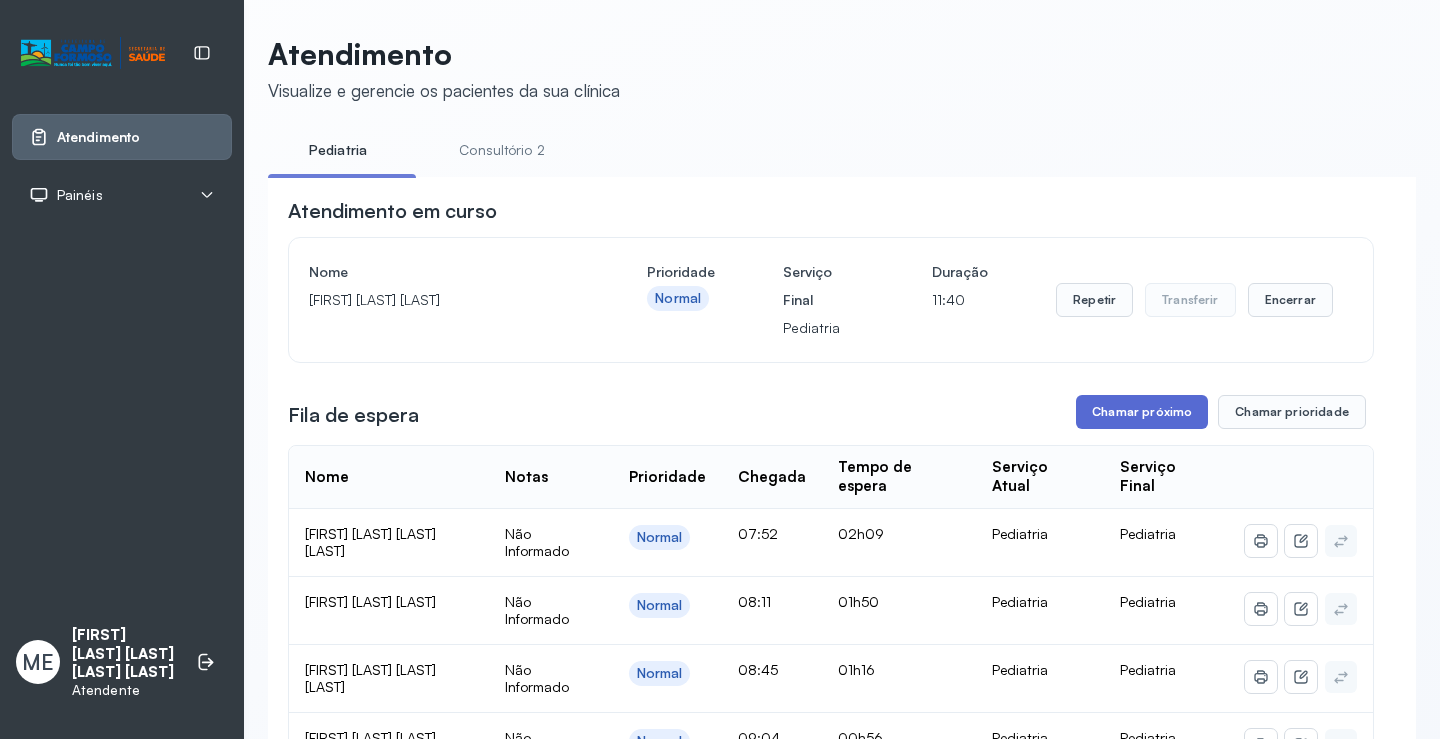click on "Chamar próximo" at bounding box center [1142, 412] 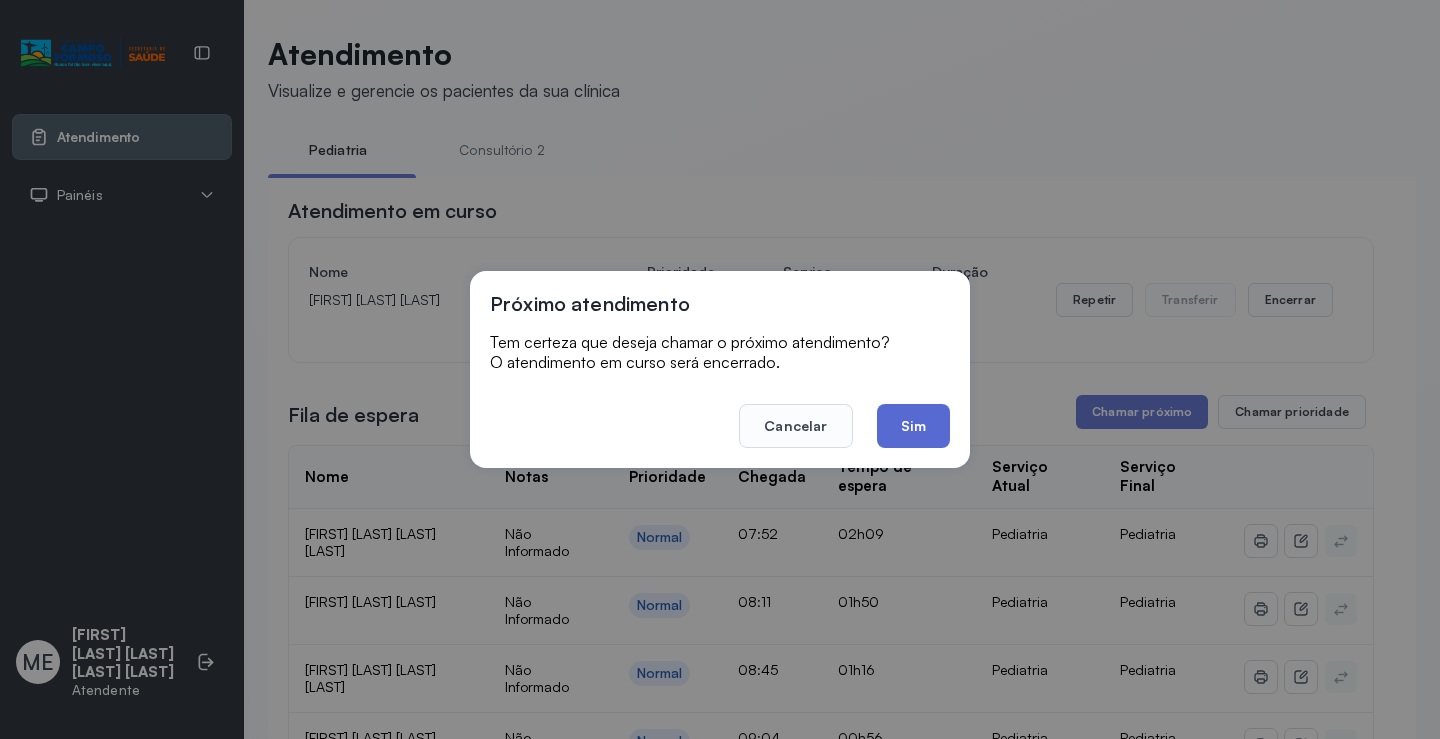 click on "Sim" 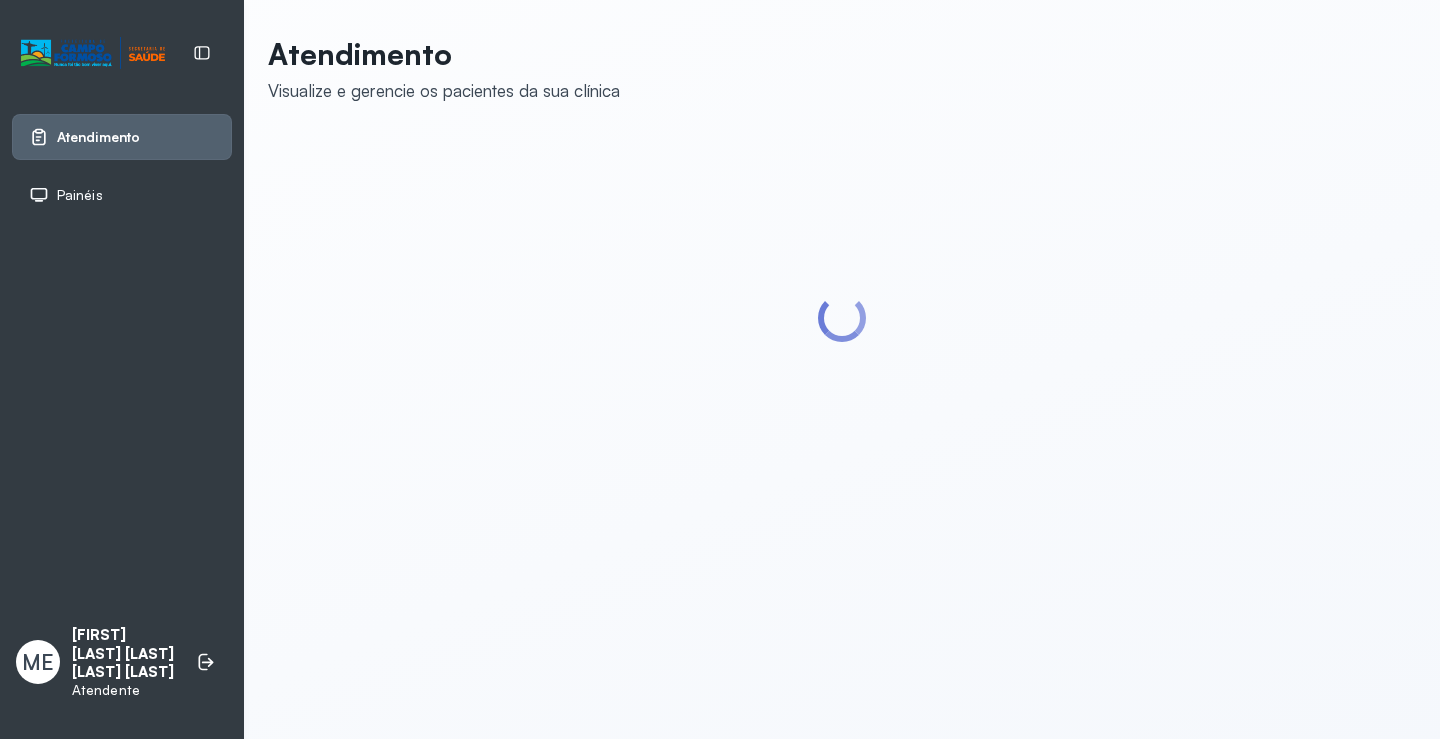 scroll, scrollTop: 0, scrollLeft: 0, axis: both 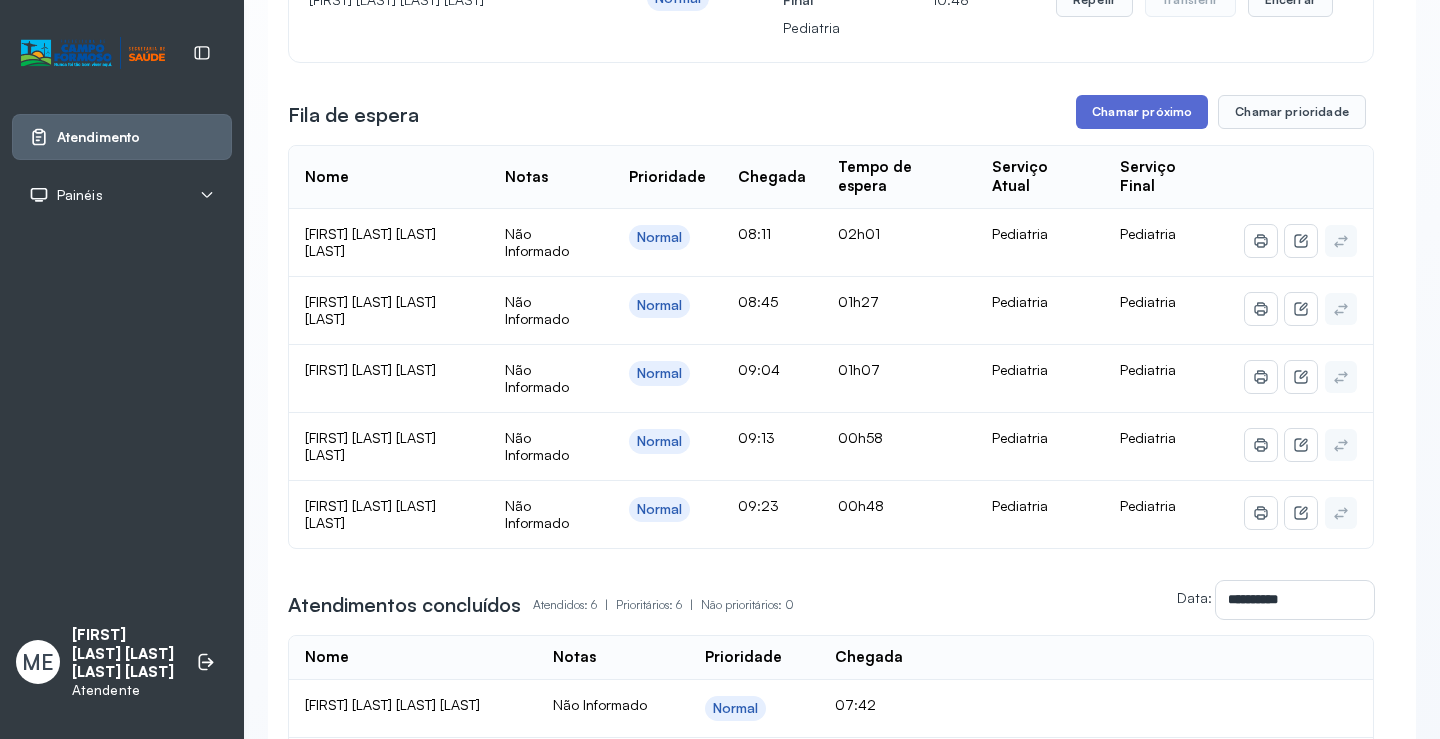click on "Chamar próximo" at bounding box center [1142, 112] 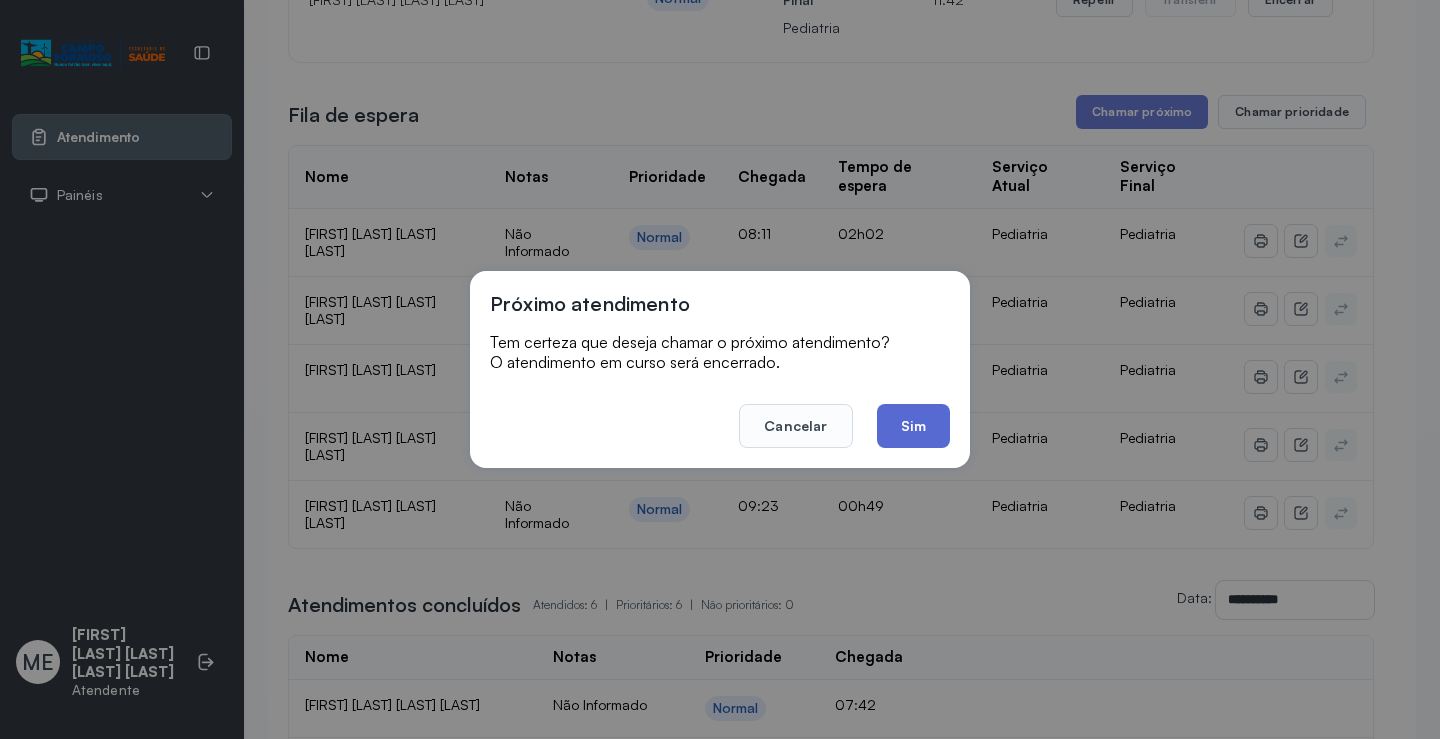 click on "Sim" 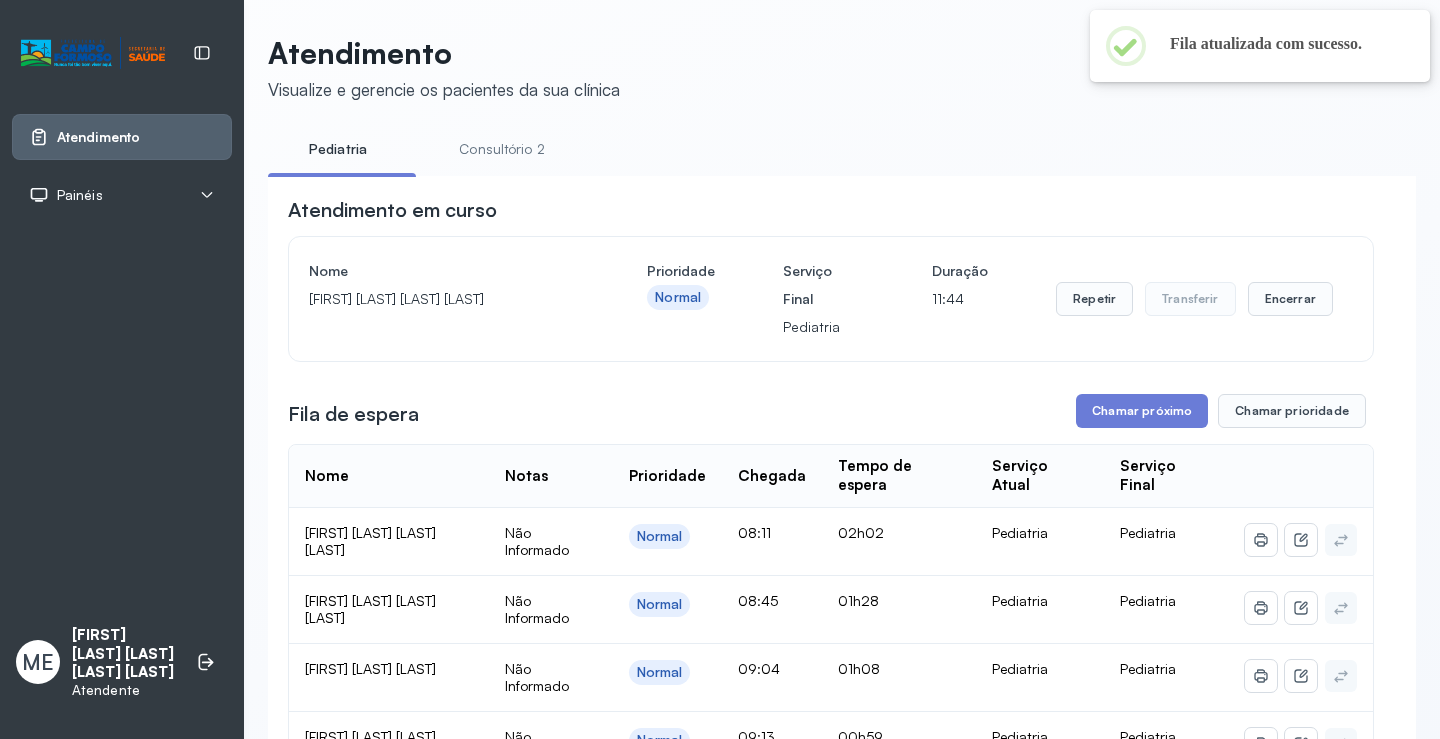 scroll, scrollTop: 300, scrollLeft: 0, axis: vertical 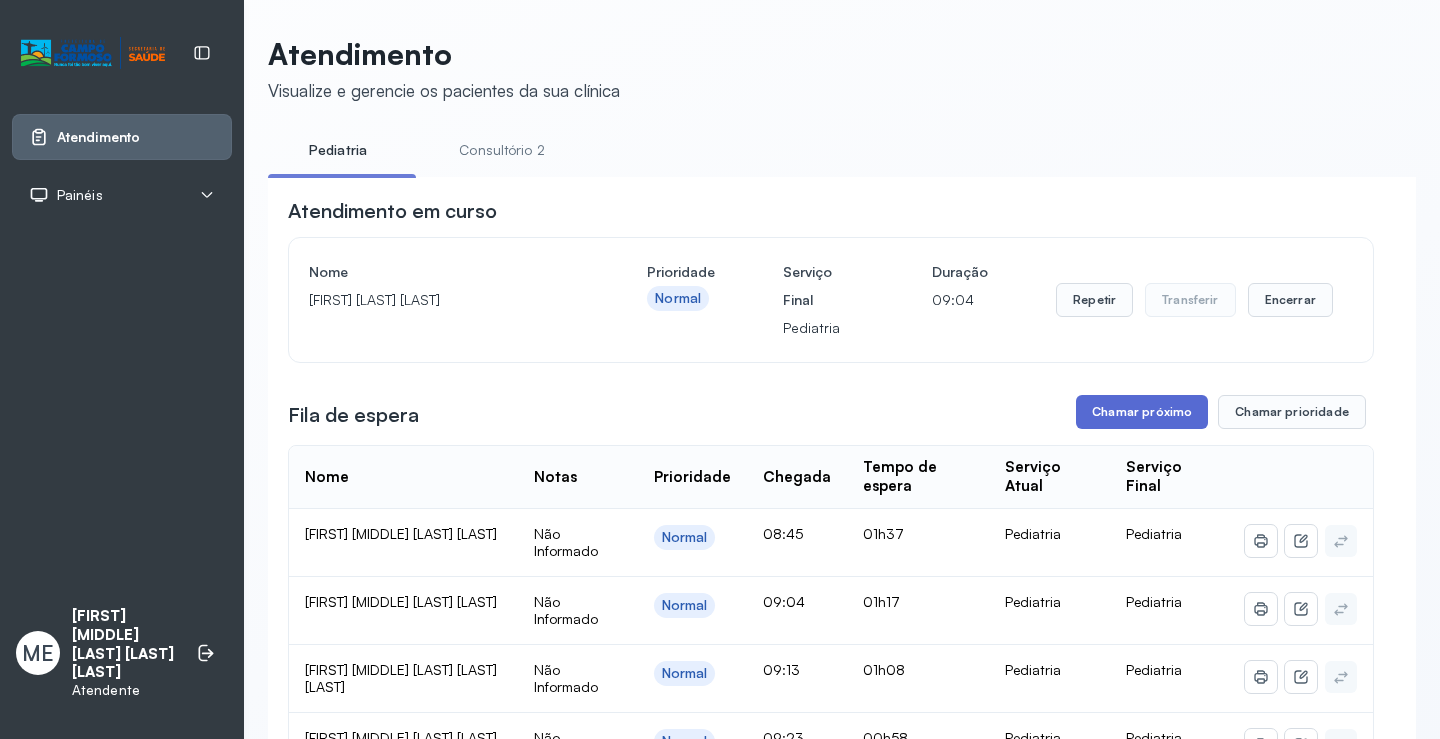click on "Chamar próximo" at bounding box center (1142, 412) 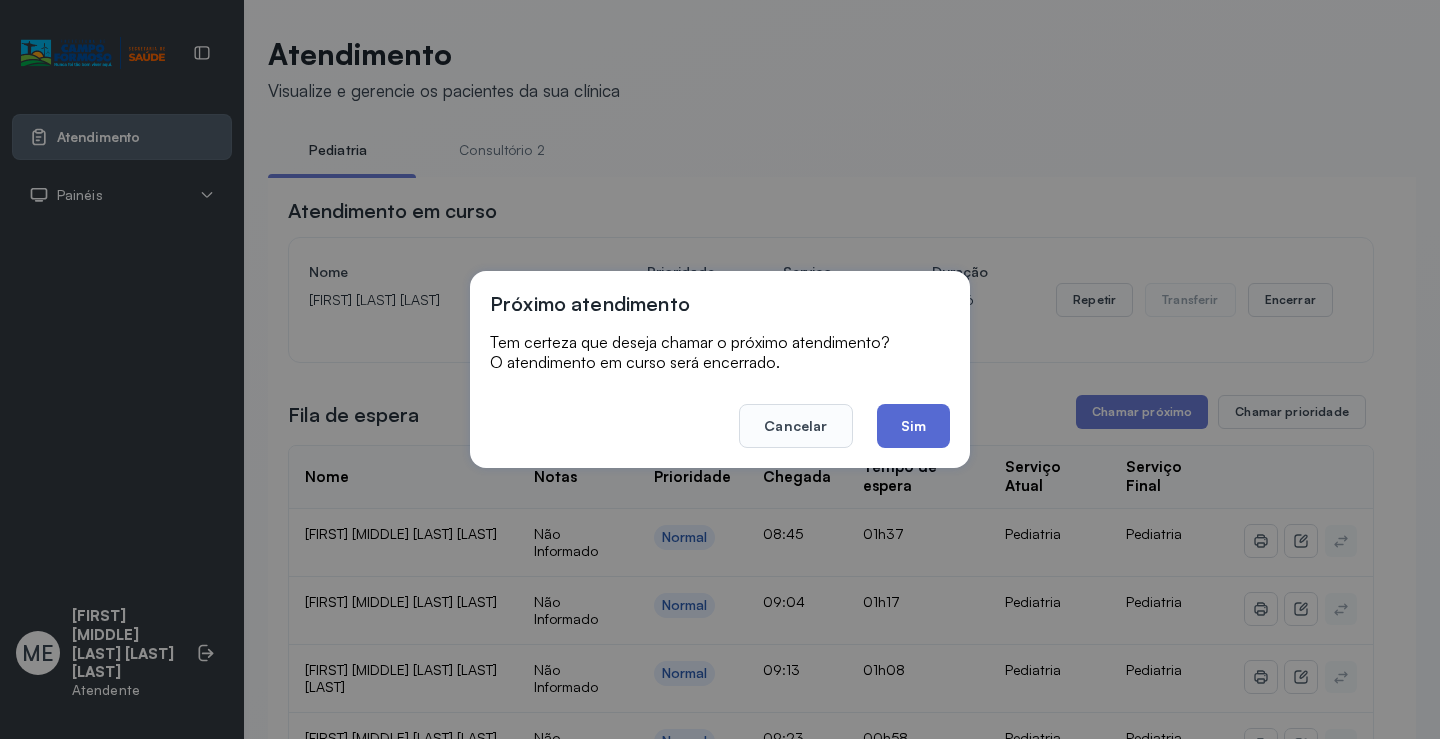 click on "Sim" 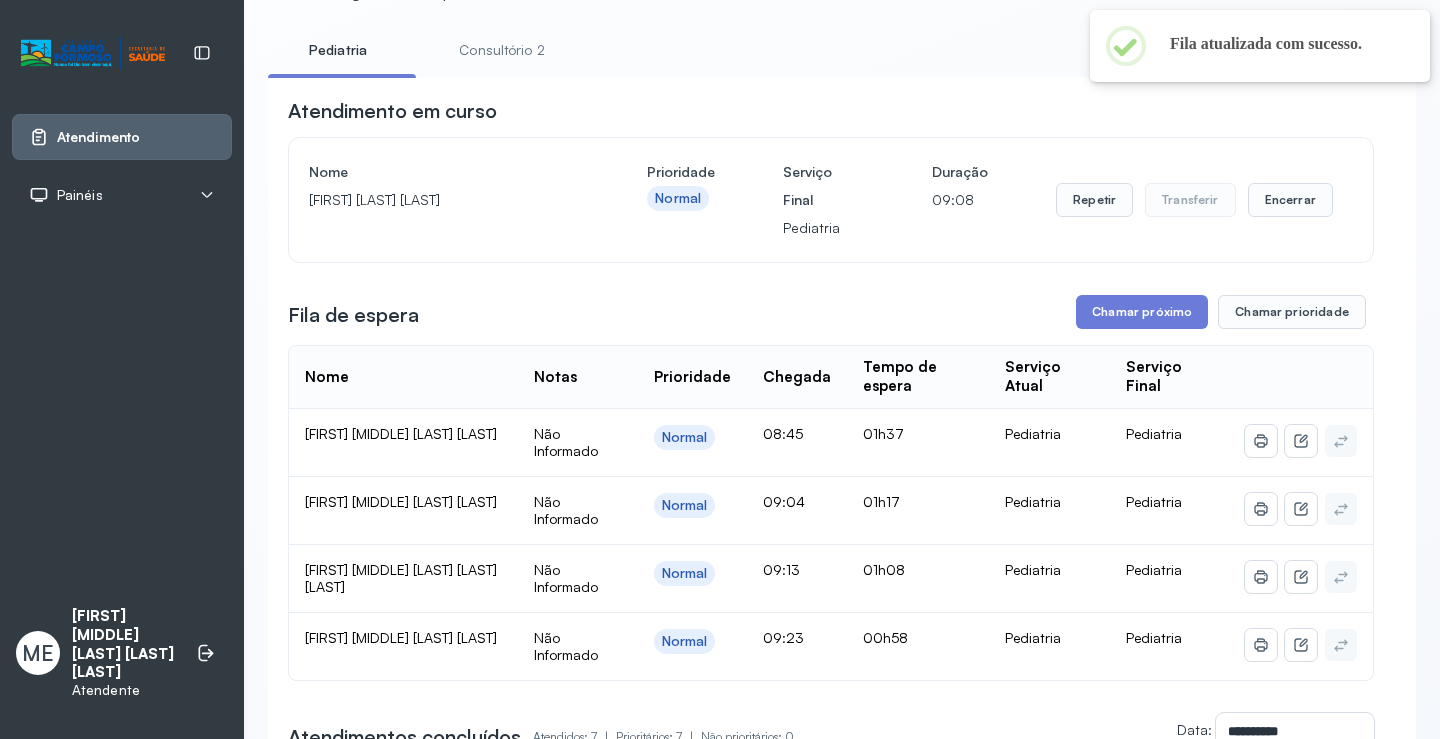 scroll, scrollTop: 200, scrollLeft: 0, axis: vertical 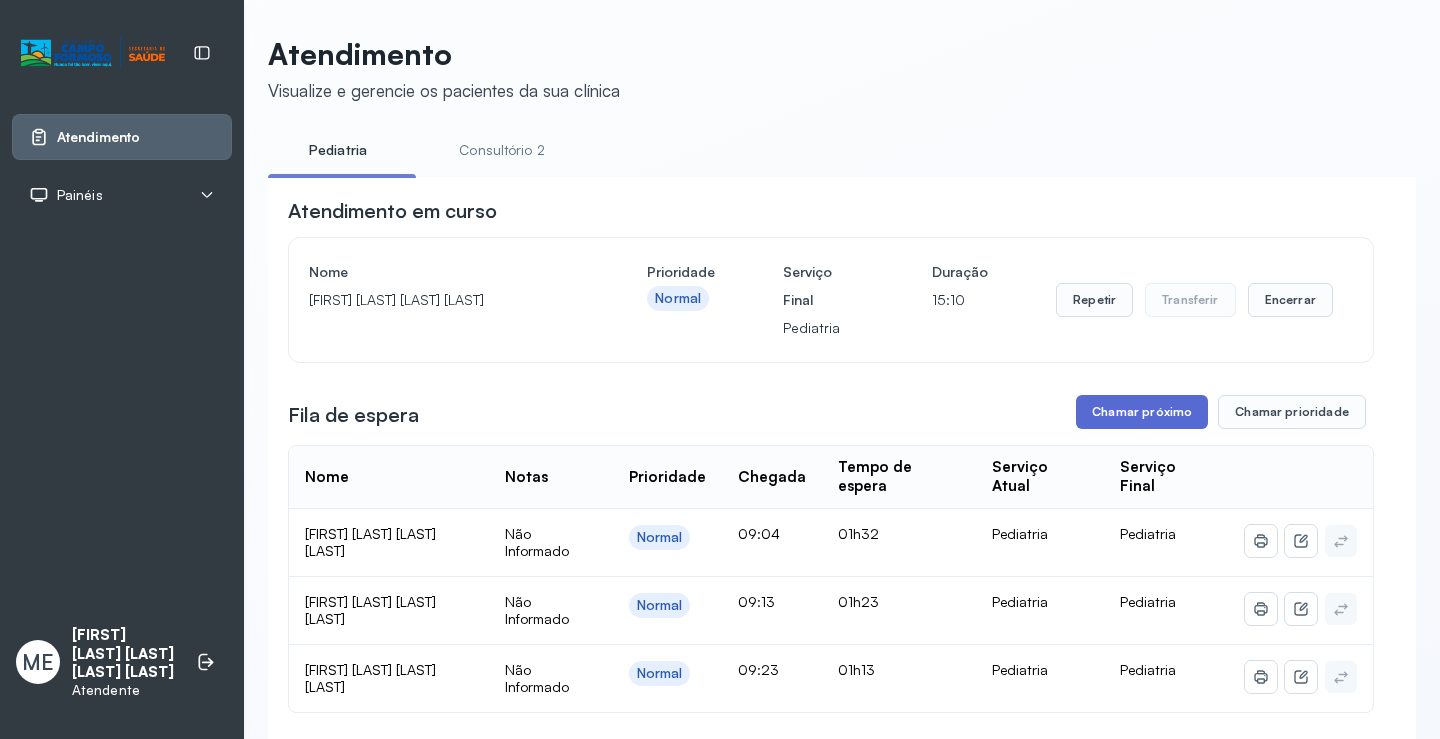 click on "Chamar próximo" at bounding box center (1142, 412) 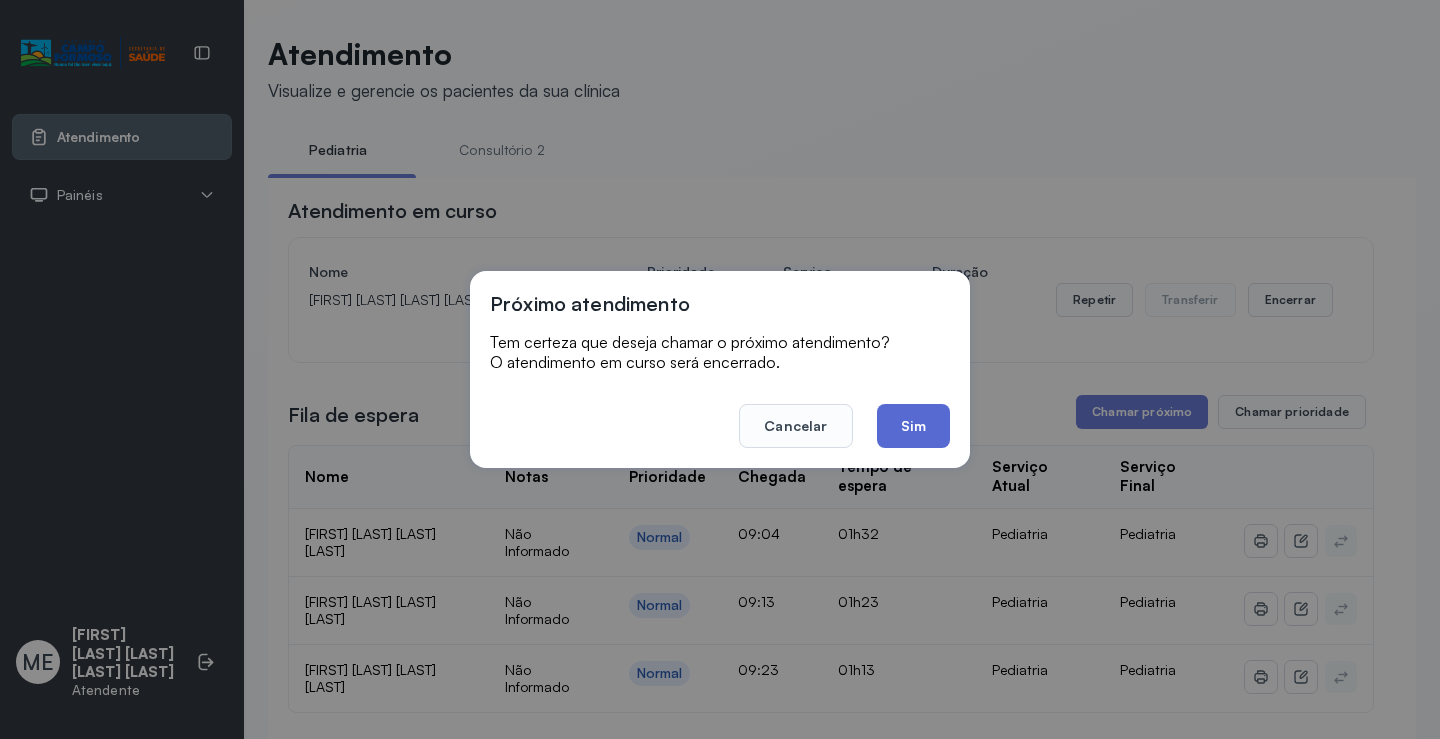 click on "Sim" 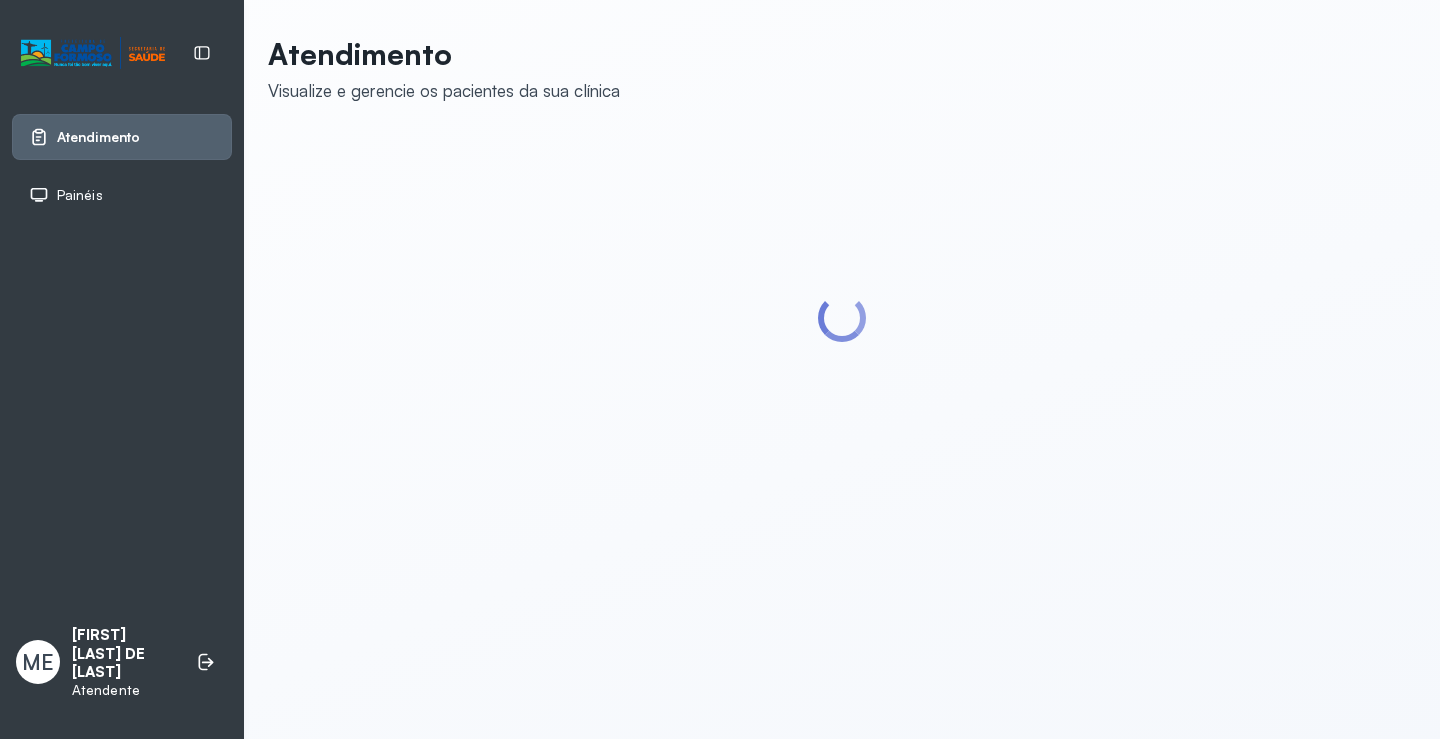 scroll, scrollTop: 0, scrollLeft: 0, axis: both 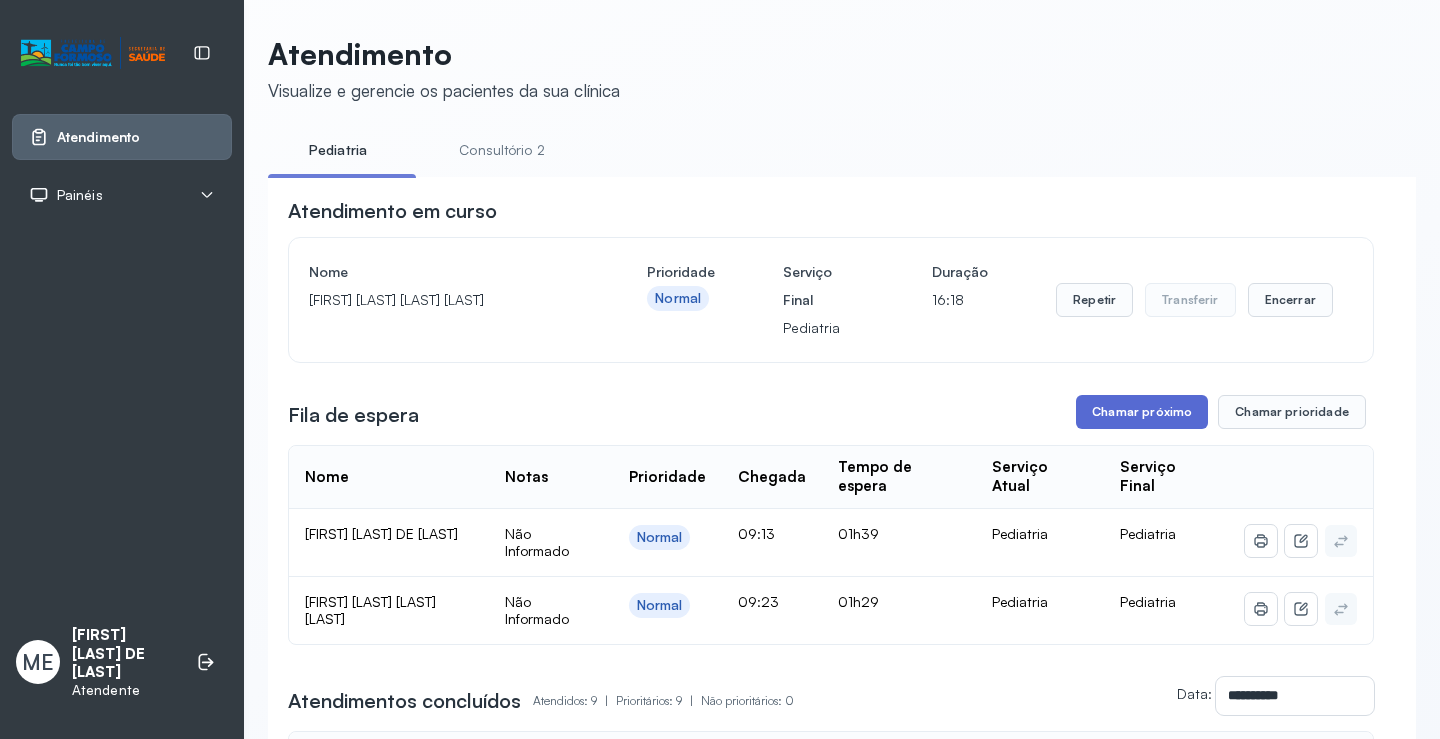 click on "Chamar próximo" at bounding box center [1142, 412] 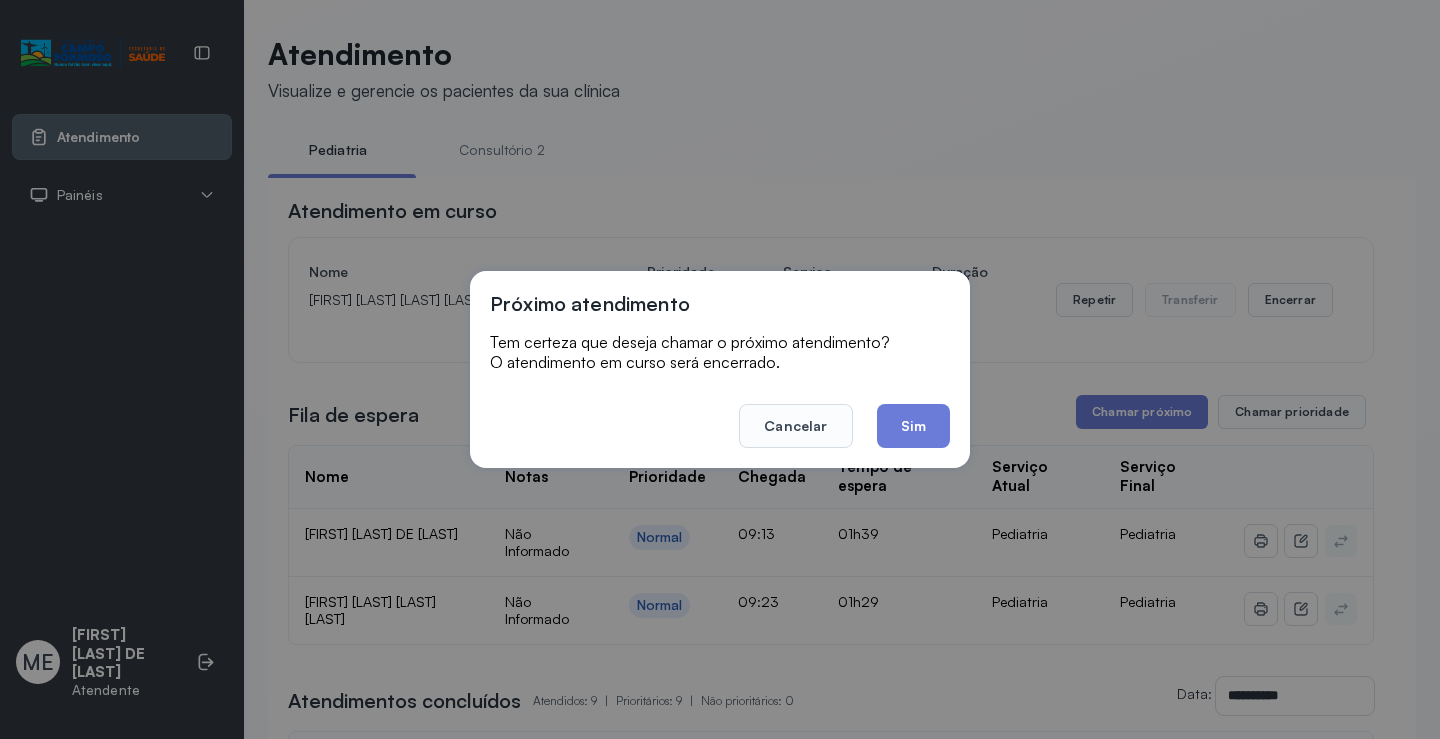 drag, startPoint x: 907, startPoint y: 423, endPoint x: 852, endPoint y: 393, distance: 62.649822 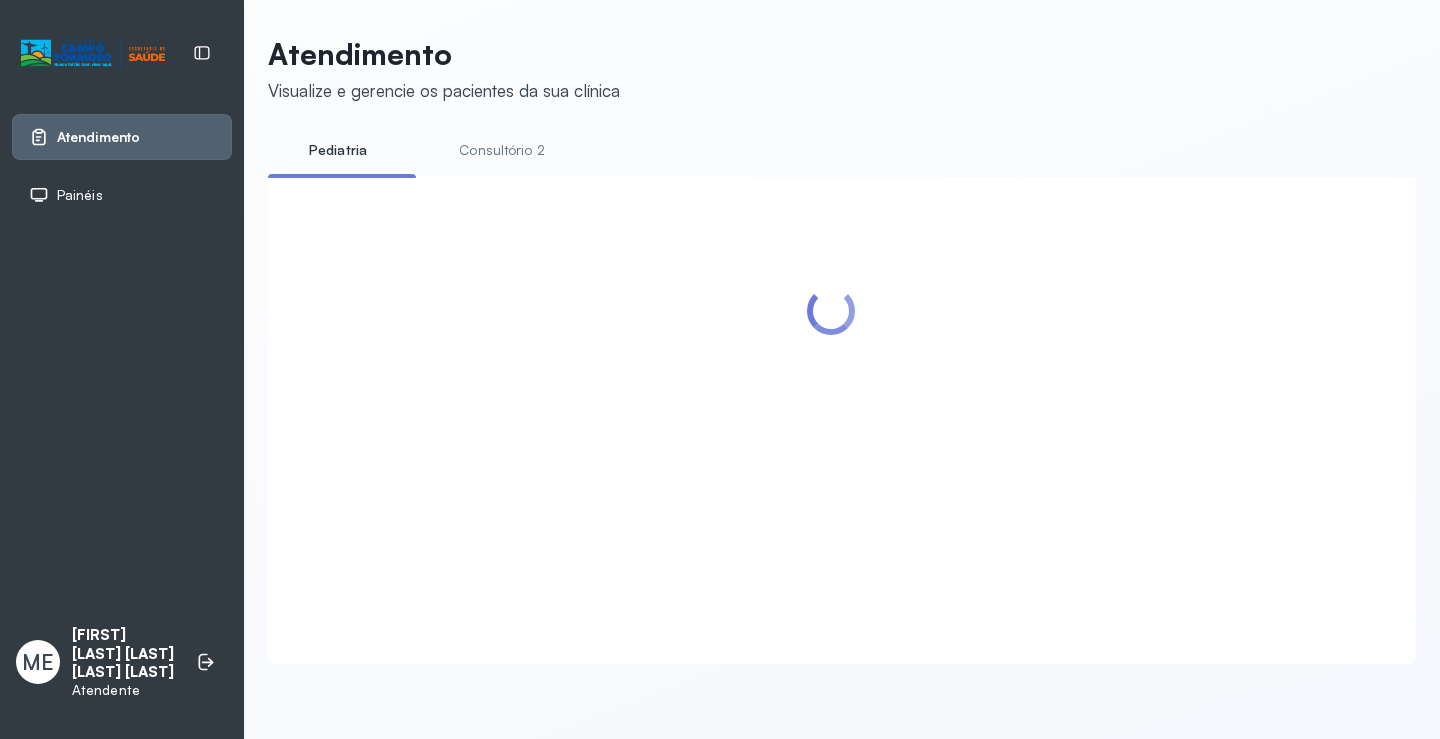 scroll, scrollTop: 0, scrollLeft: 0, axis: both 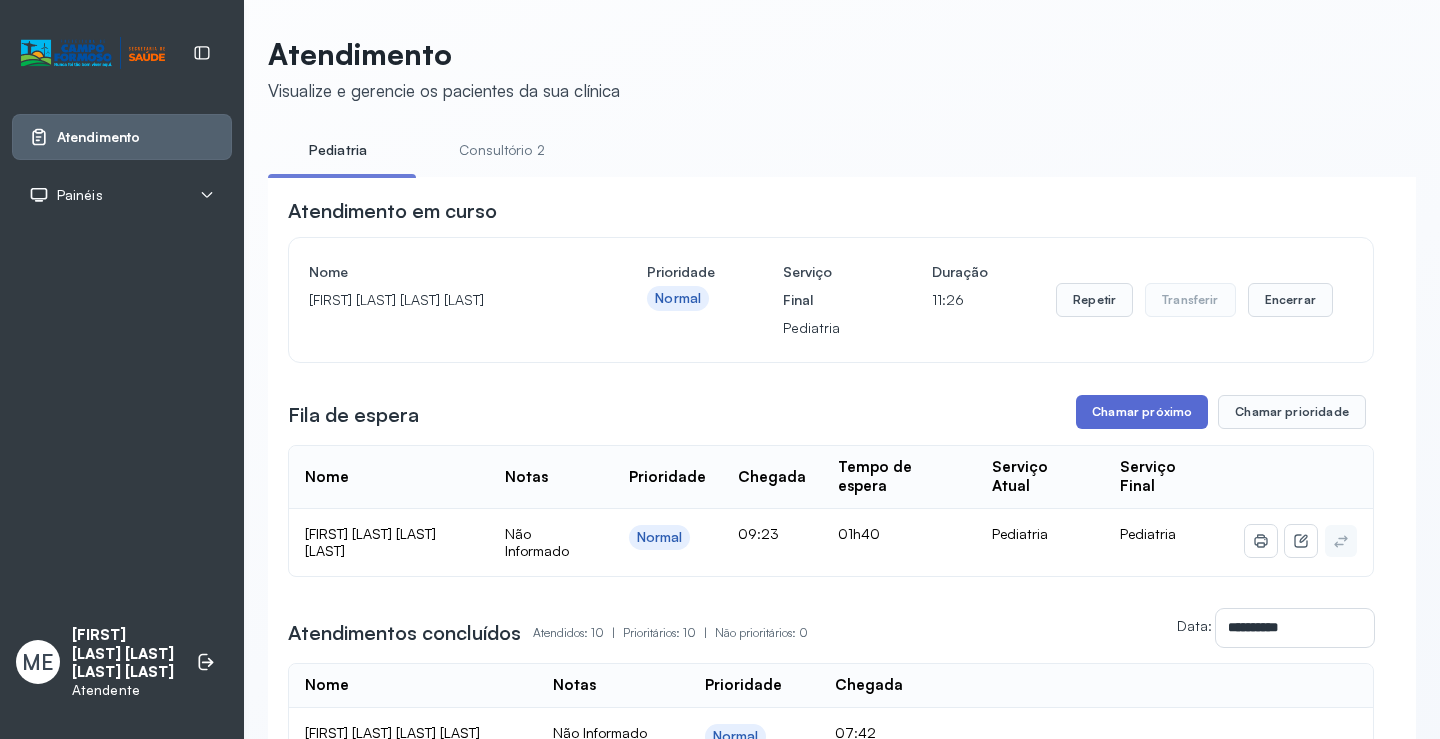 click on "Chamar próximo" at bounding box center (1142, 412) 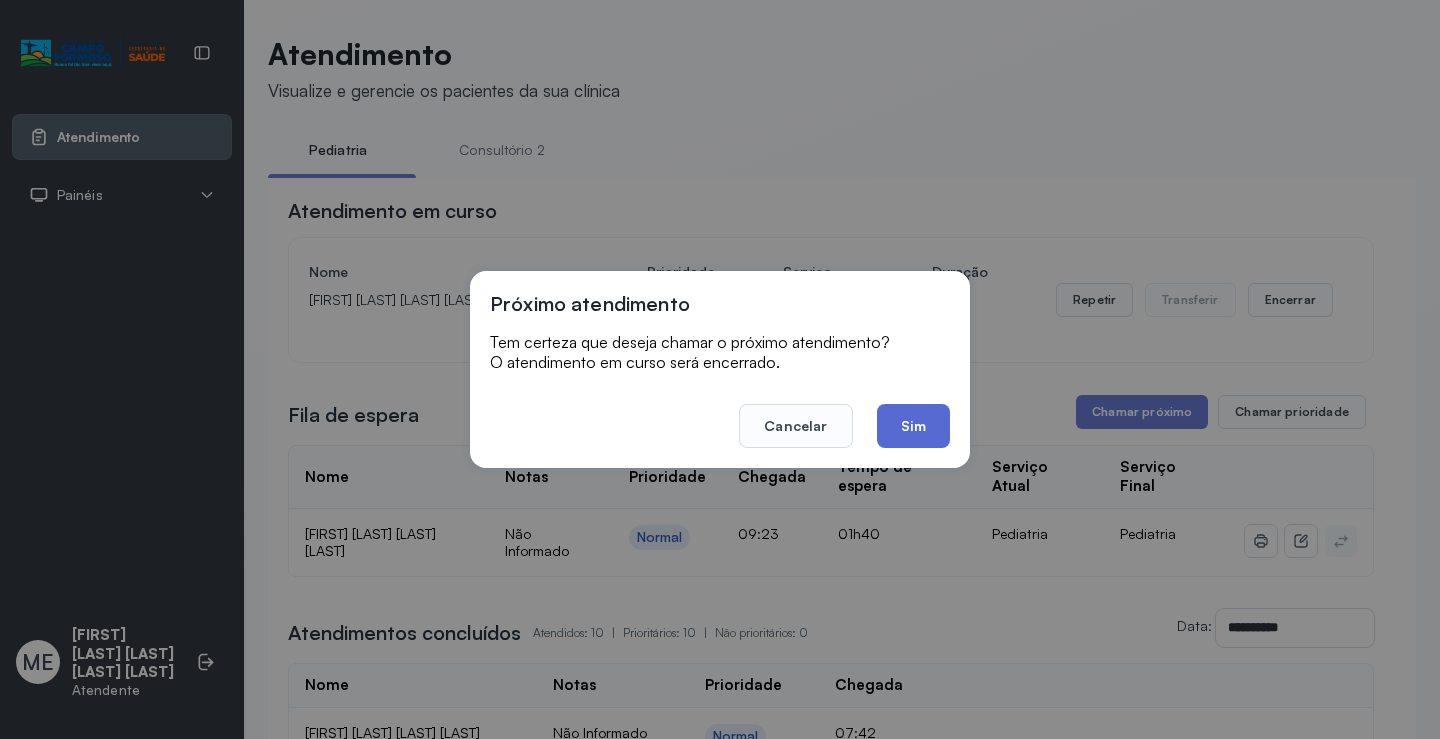 click on "Sim" 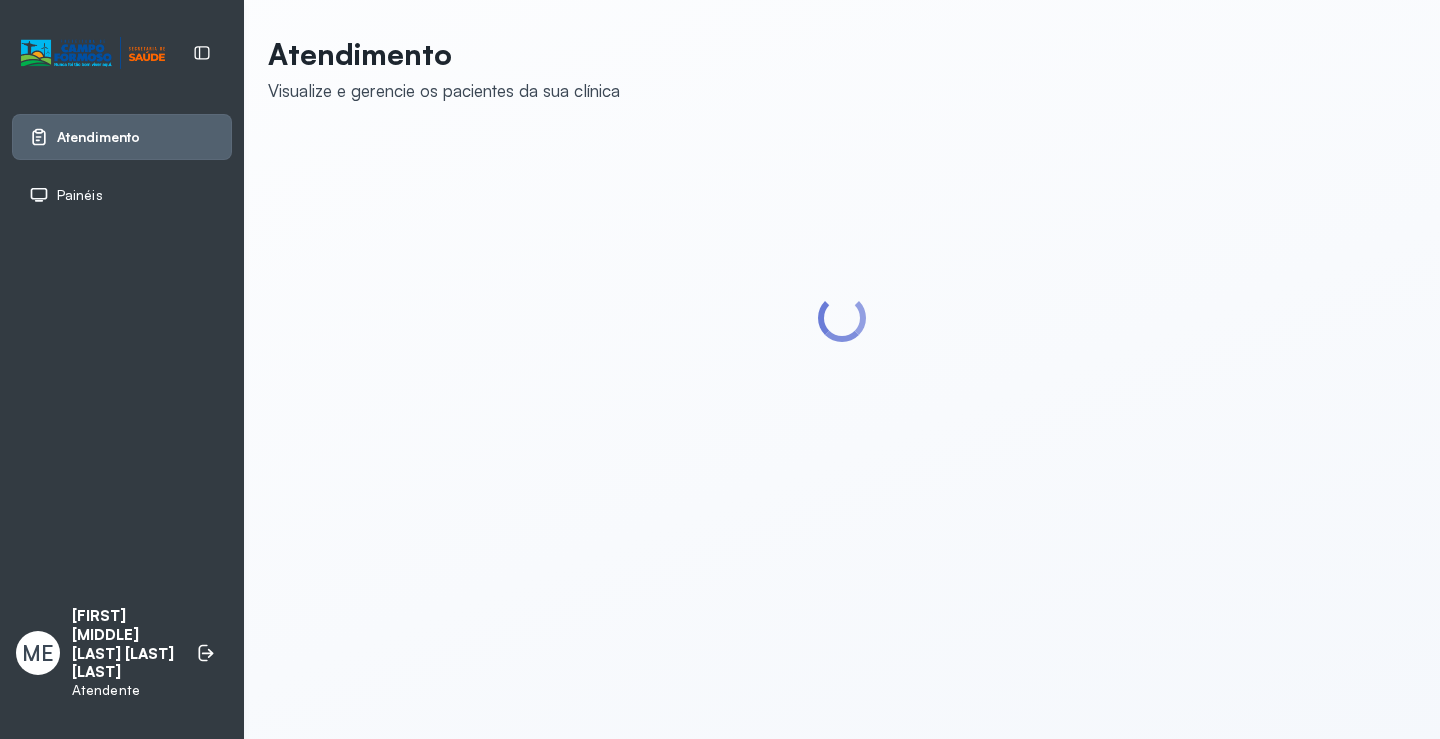 scroll, scrollTop: 0, scrollLeft: 0, axis: both 